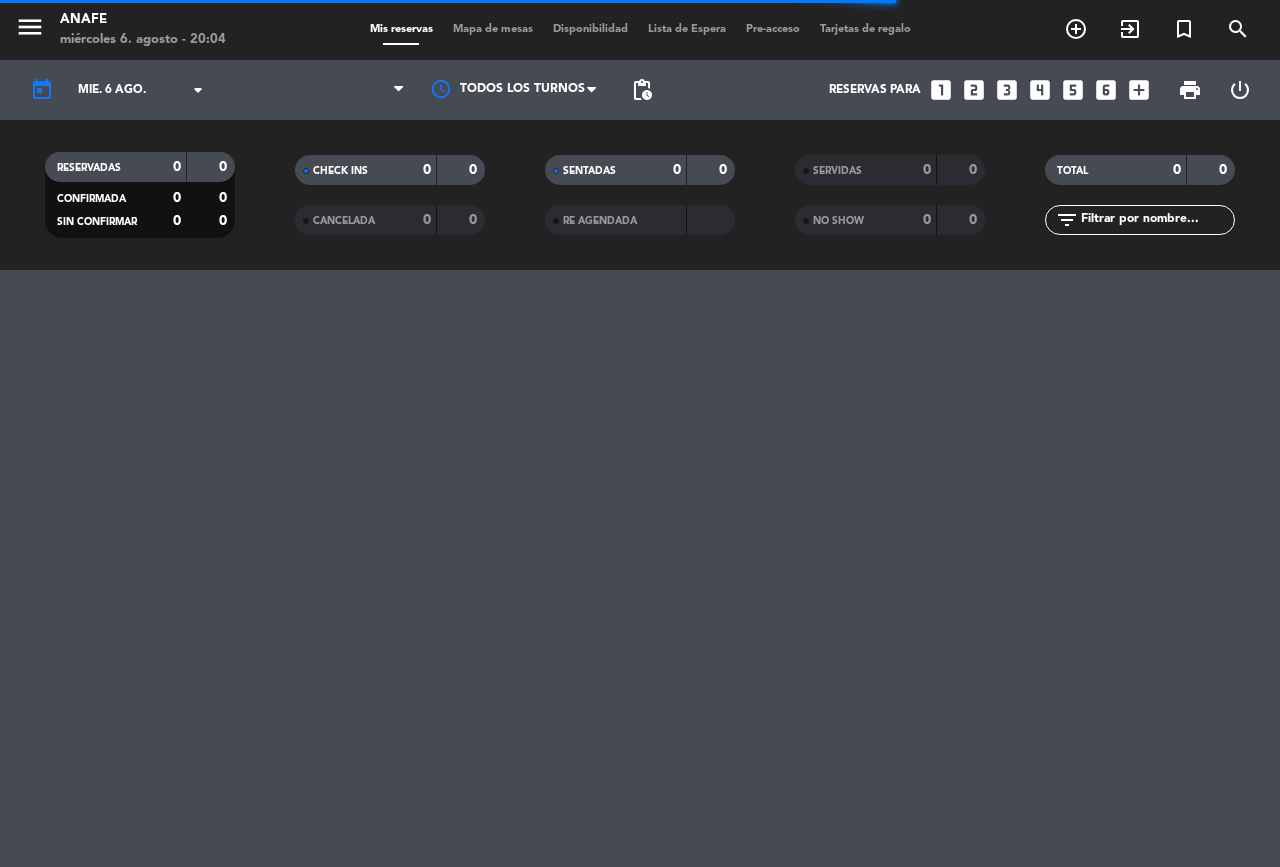 scroll, scrollTop: 0, scrollLeft: 0, axis: both 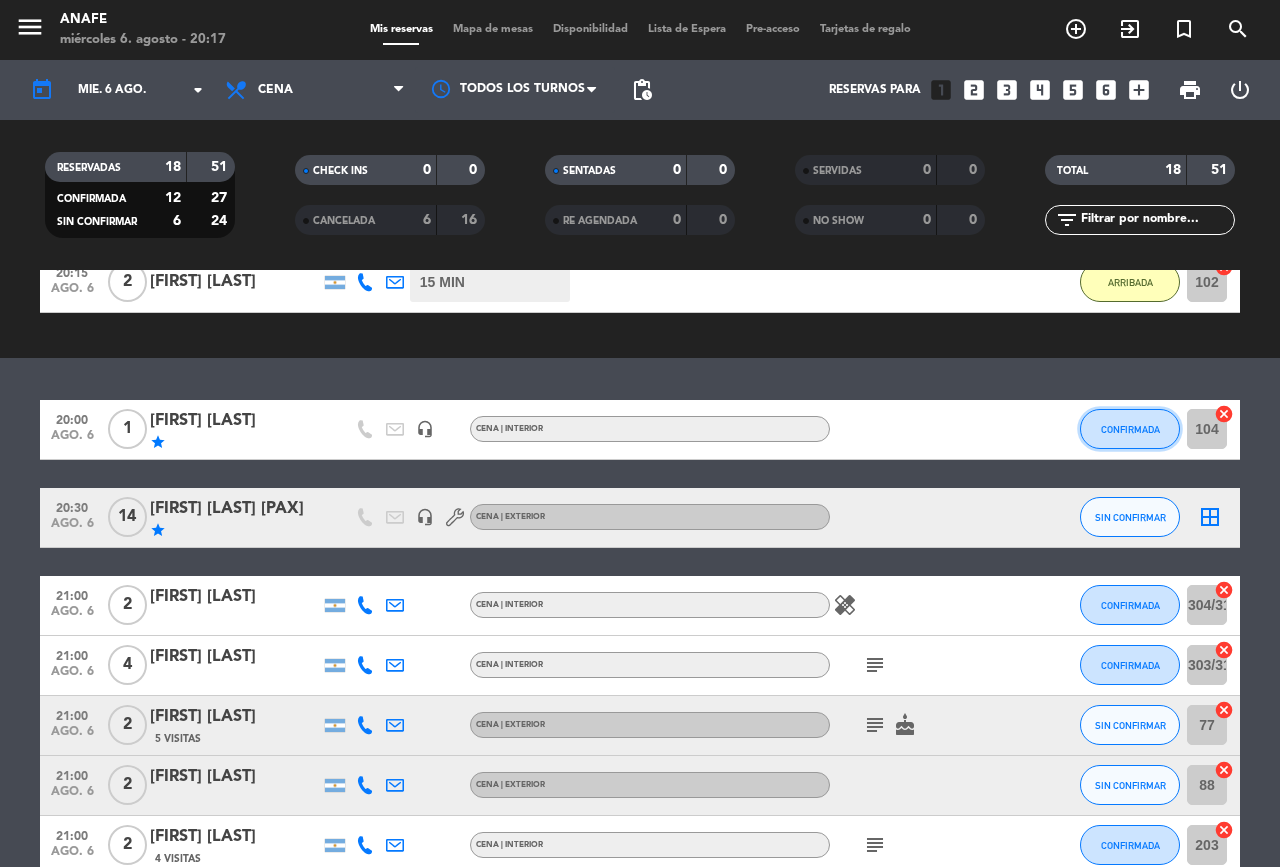 click on "CONFIRMADA" 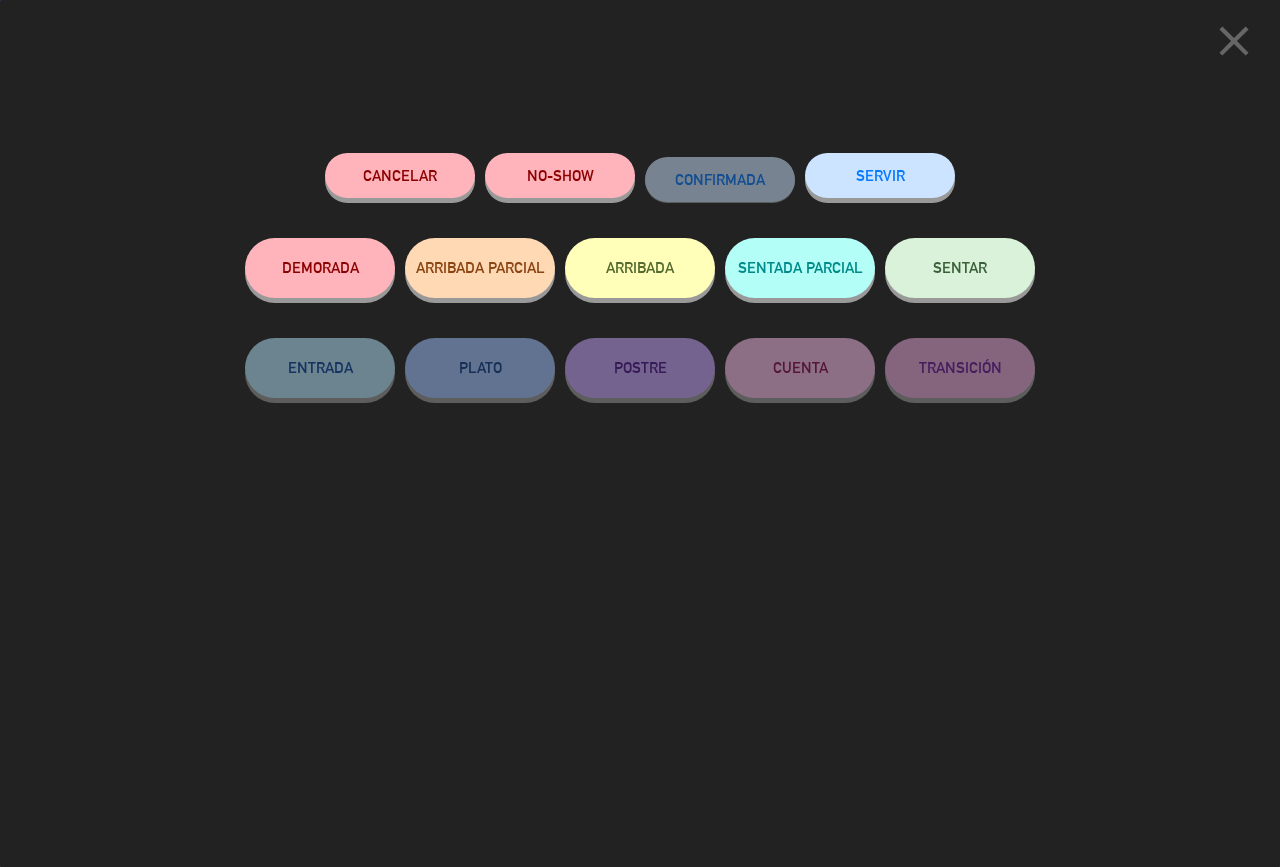 click on "ARRIBADA" 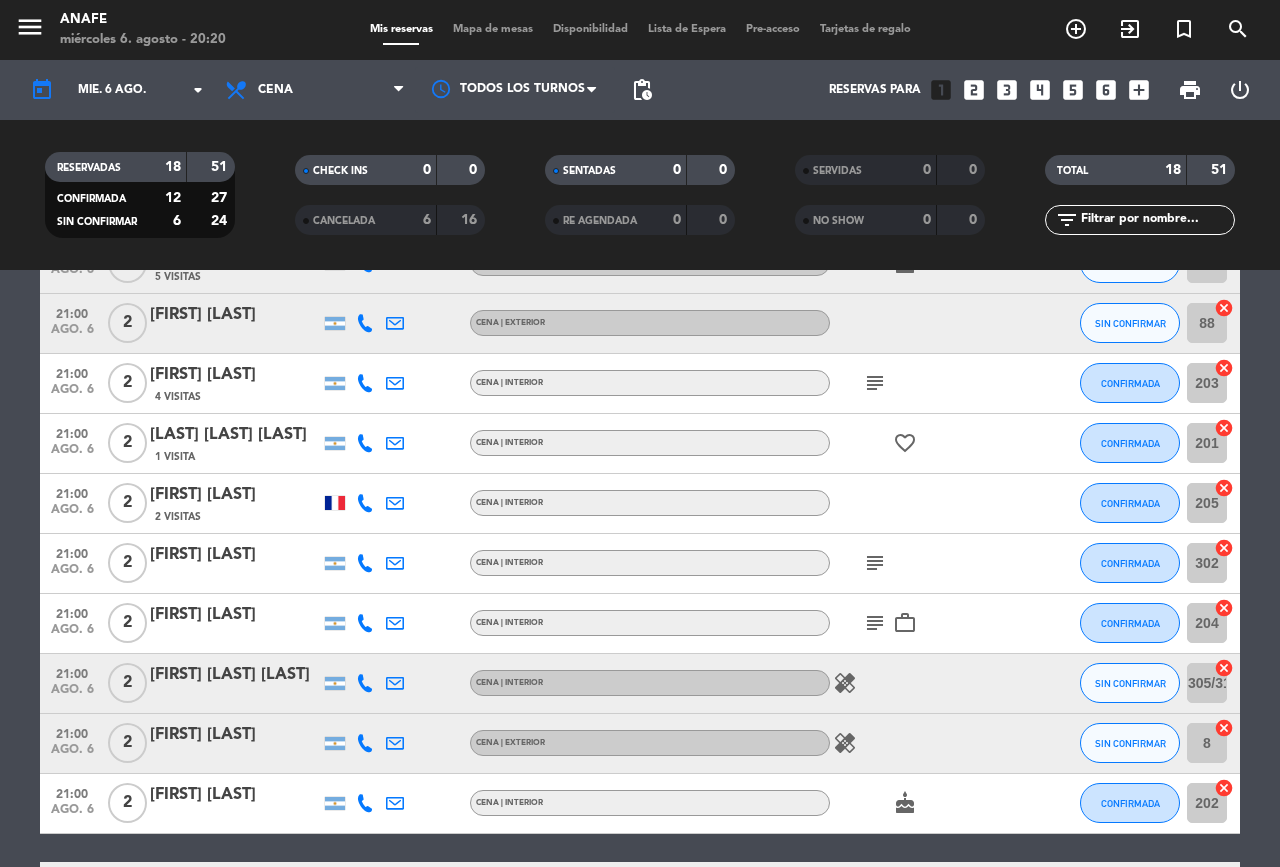 scroll, scrollTop: 928, scrollLeft: 0, axis: vertical 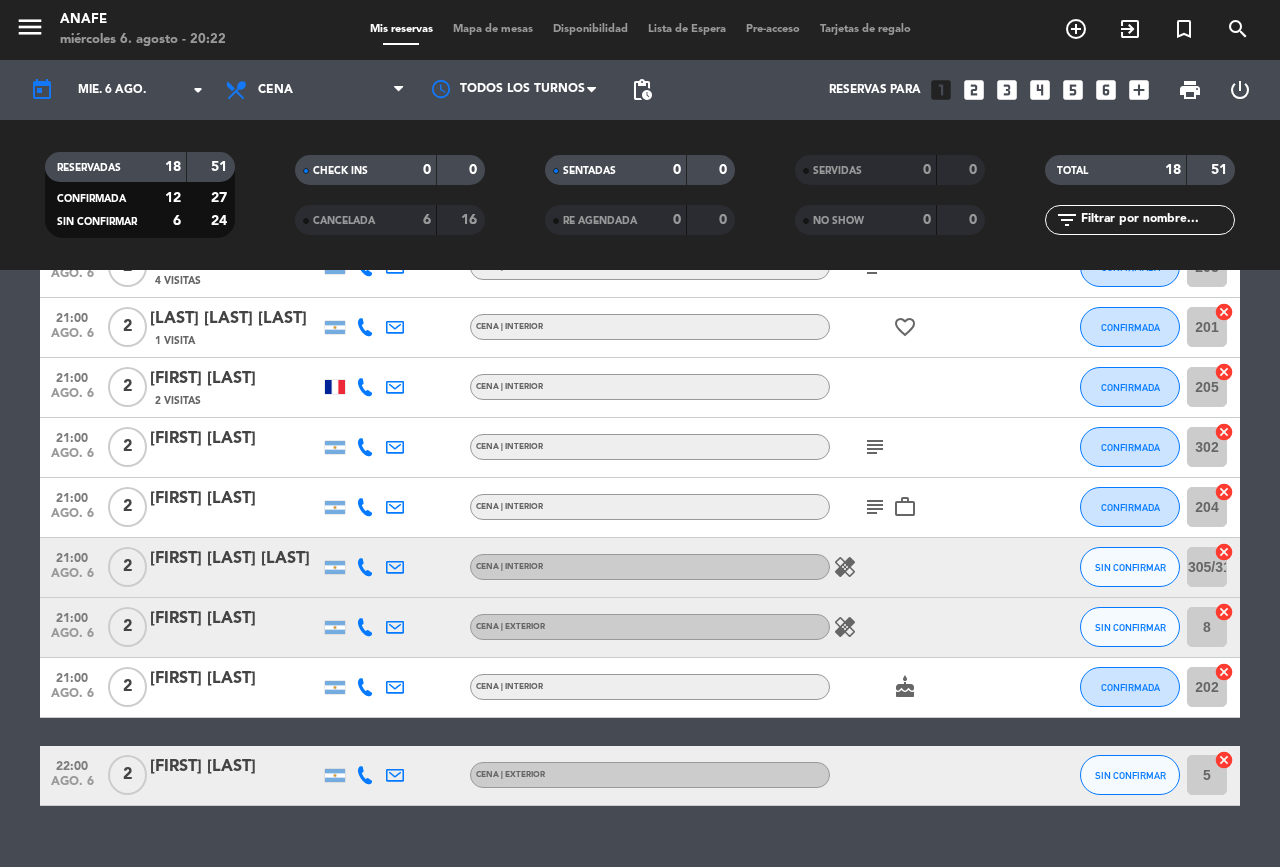 click on "subject" 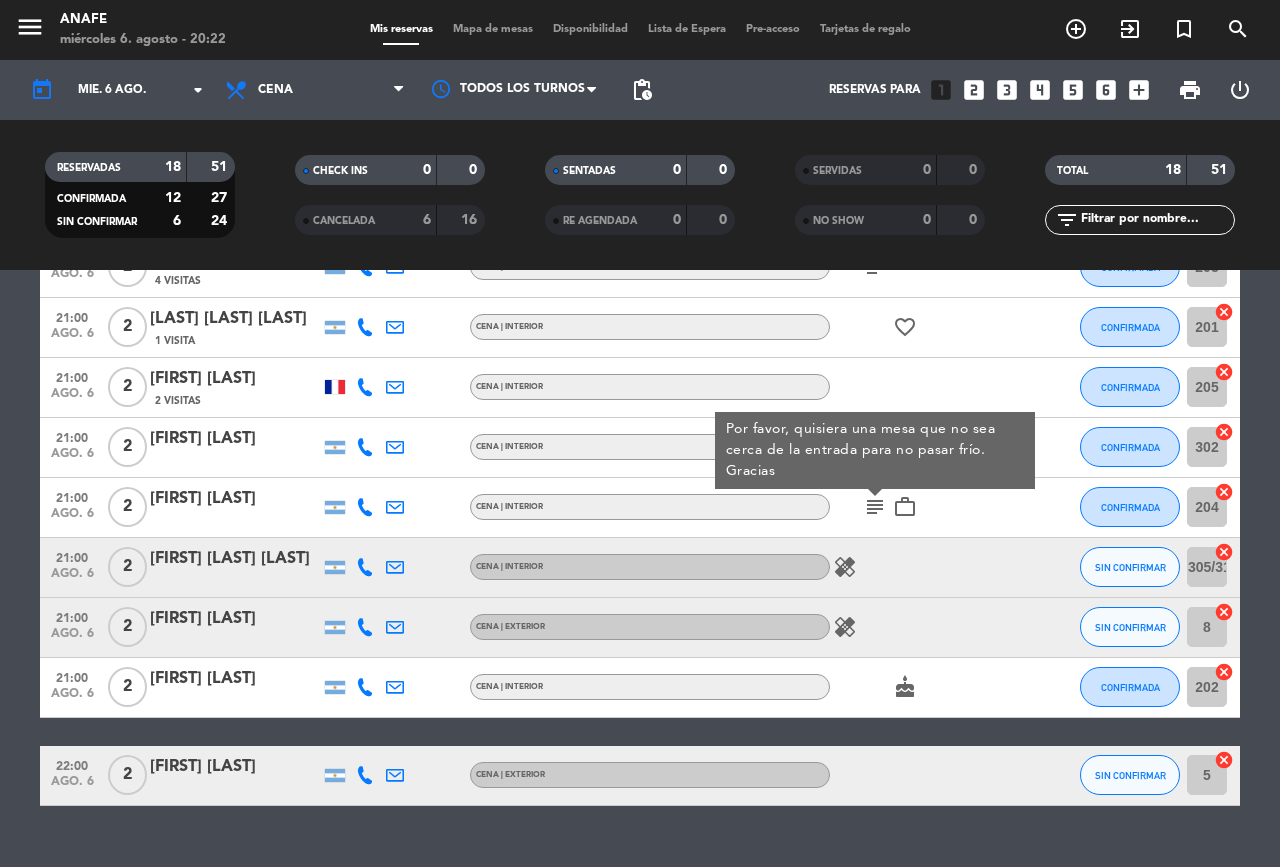 click on "healing" 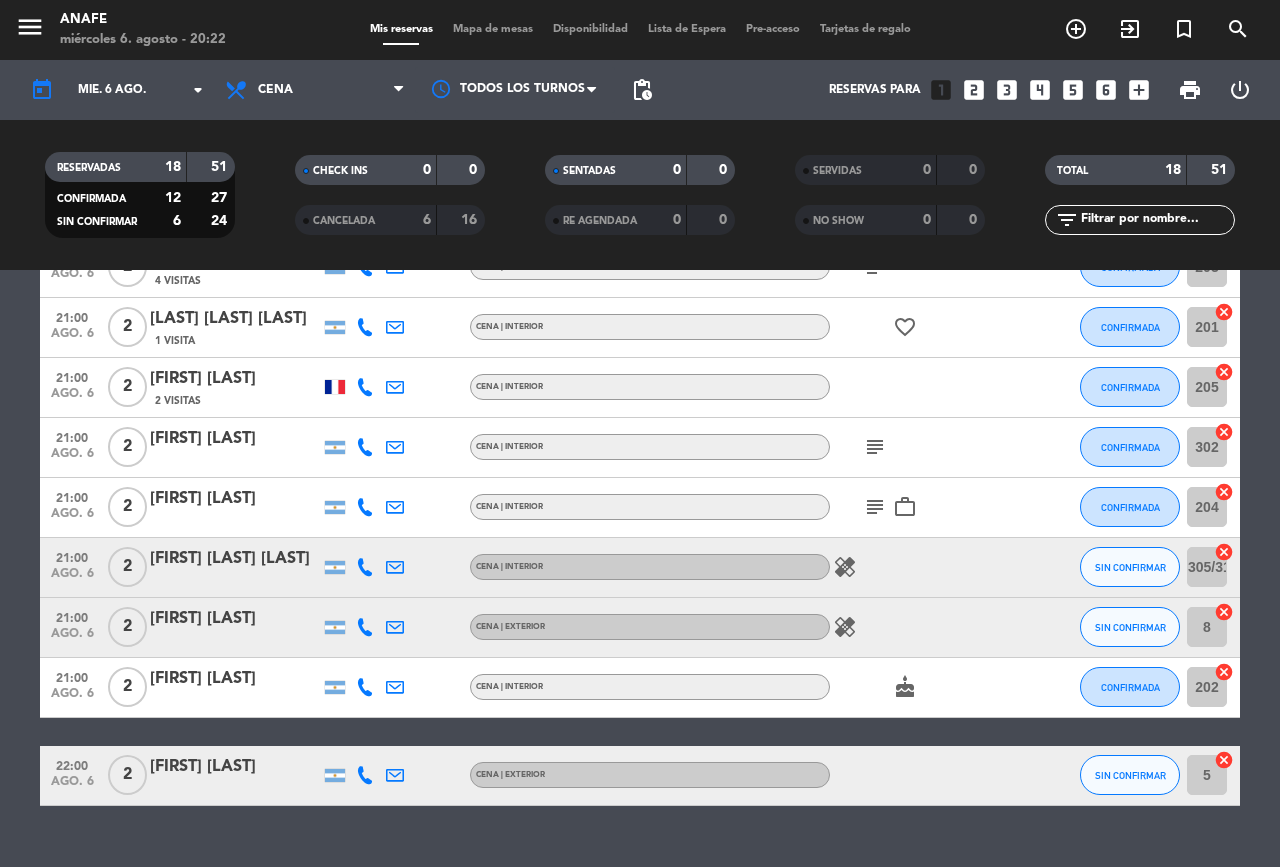 click on "subject" 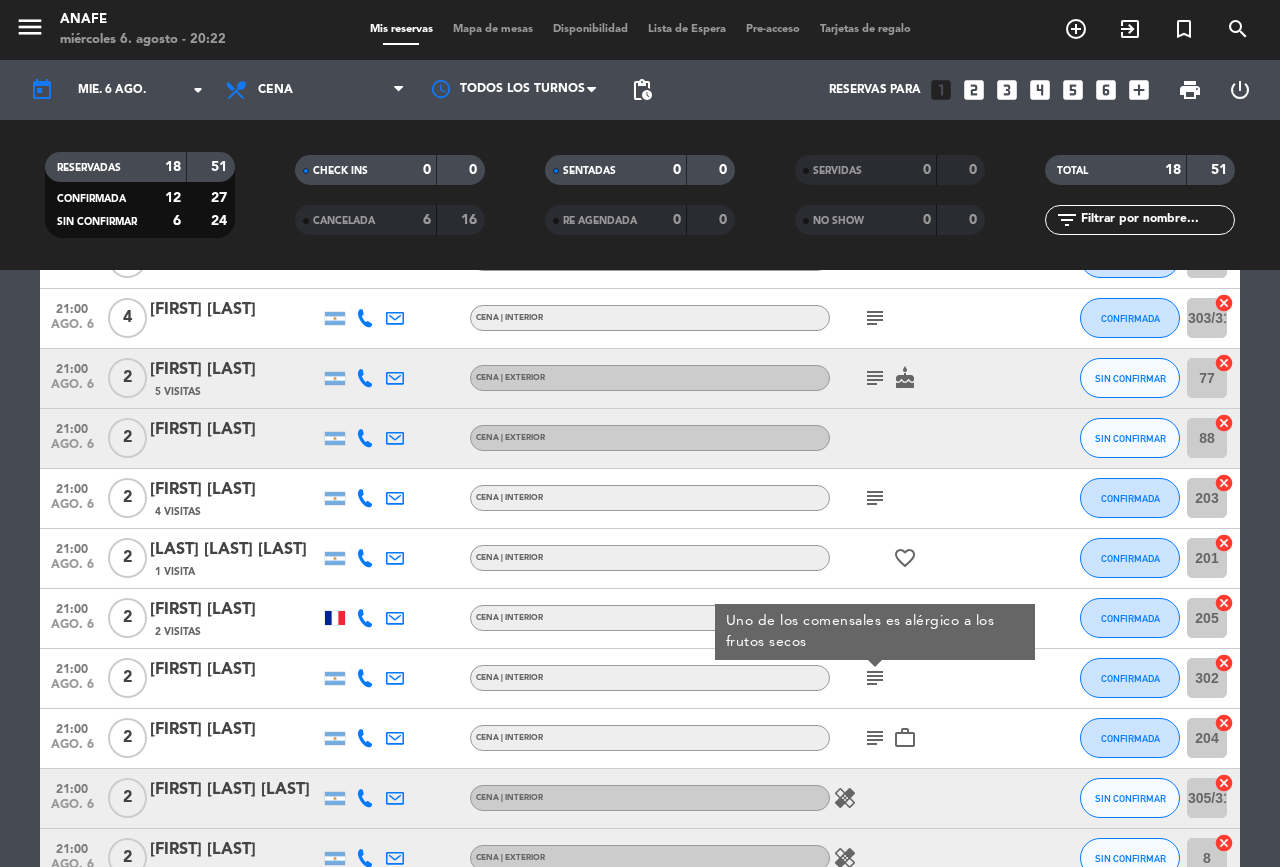 scroll, scrollTop: 749, scrollLeft: 0, axis: vertical 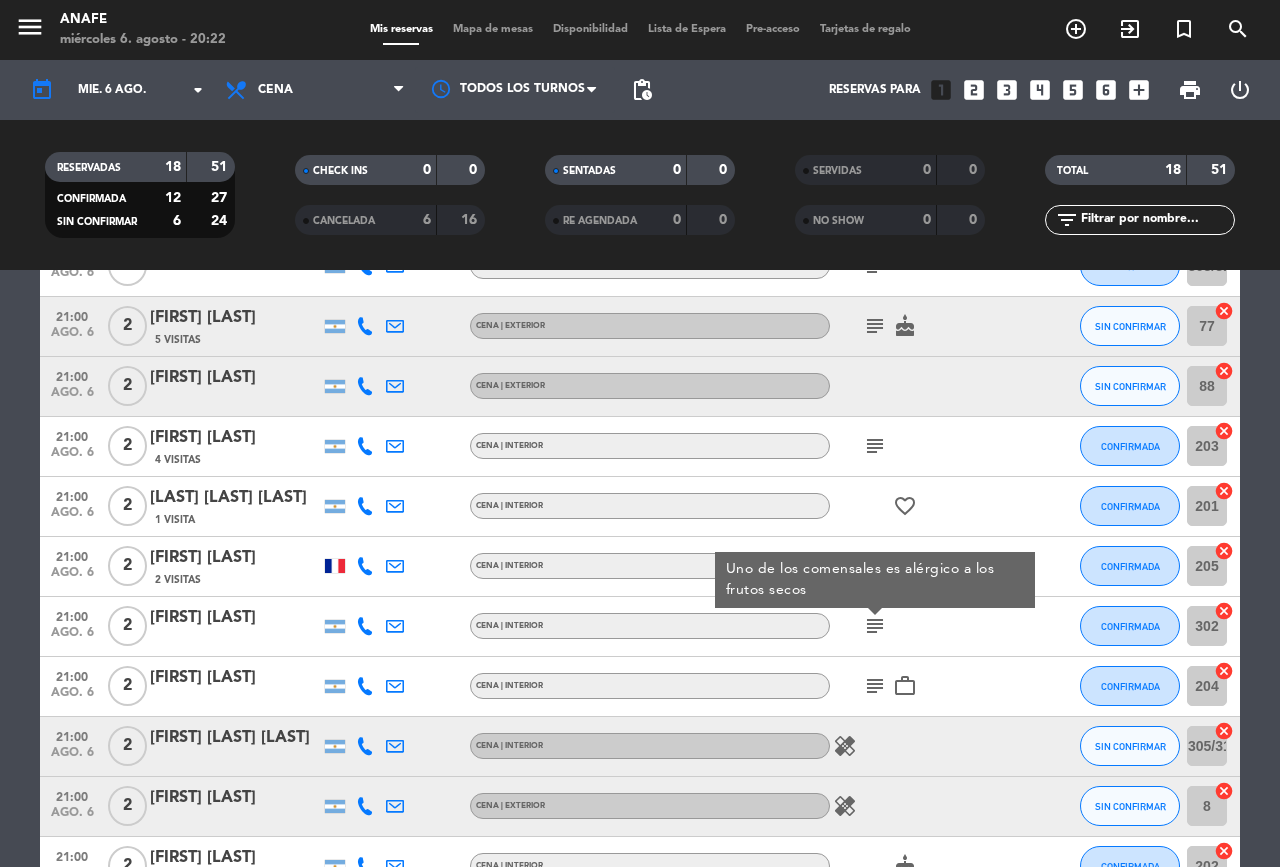 click on "subject" 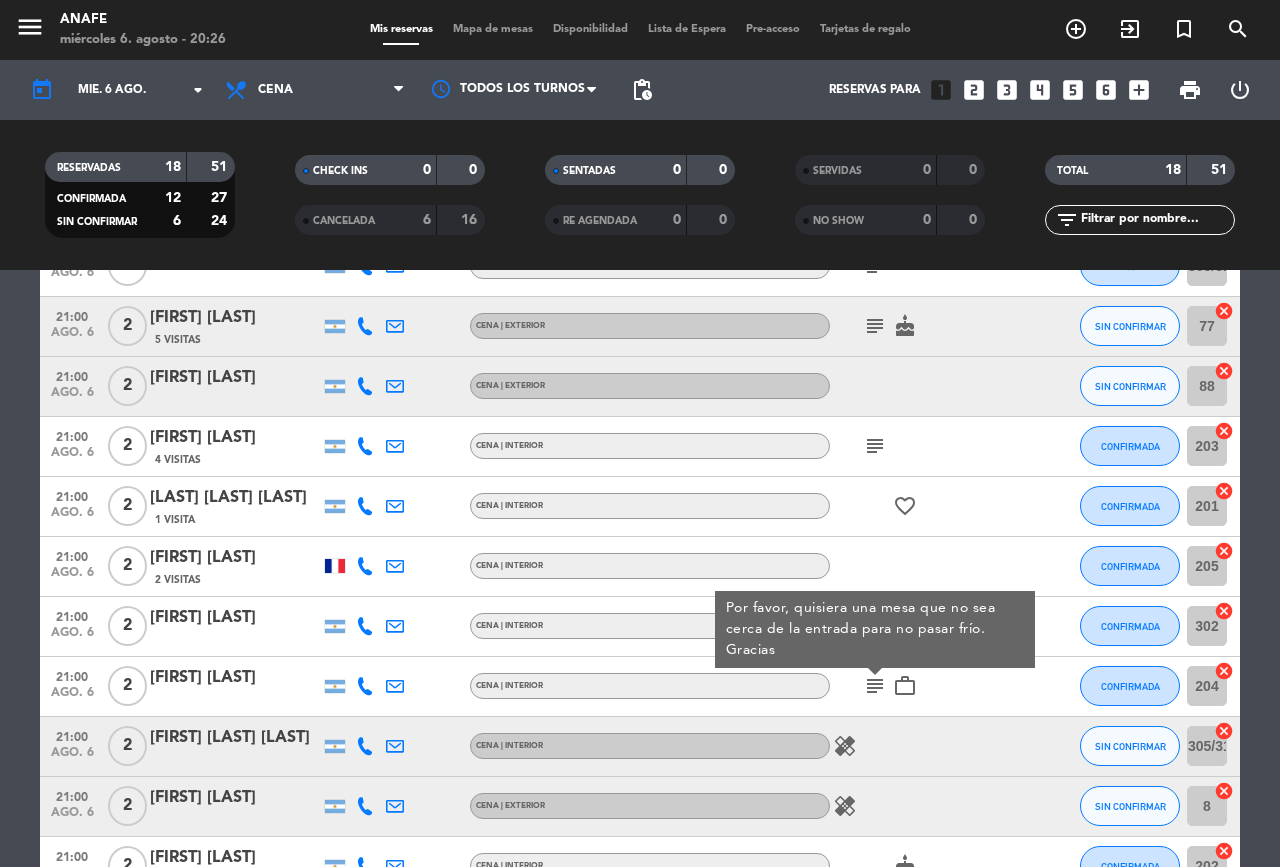 scroll, scrollTop: 967, scrollLeft: 0, axis: vertical 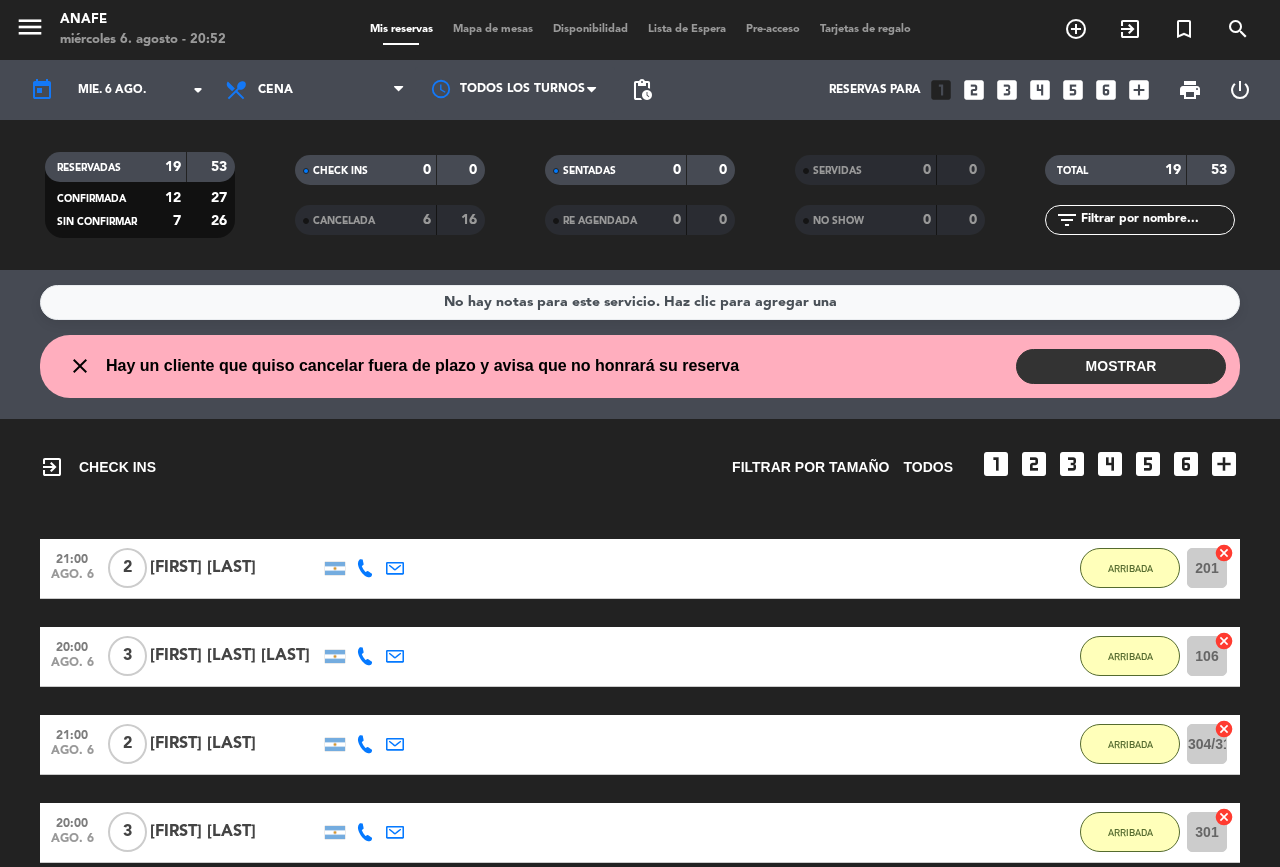 click on "MOSTRAR" at bounding box center (1121, 366) 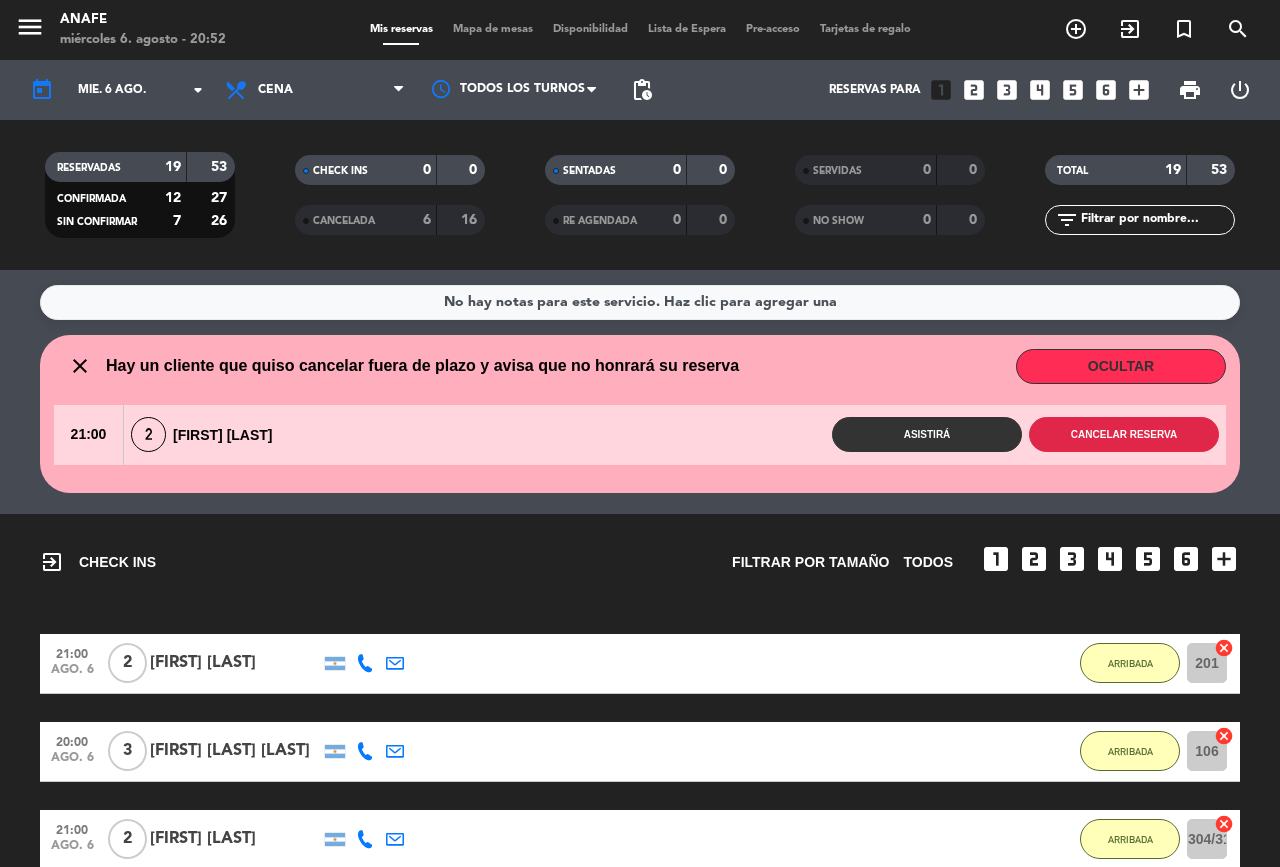 click on "Cancelar reserva" at bounding box center (1124, 434) 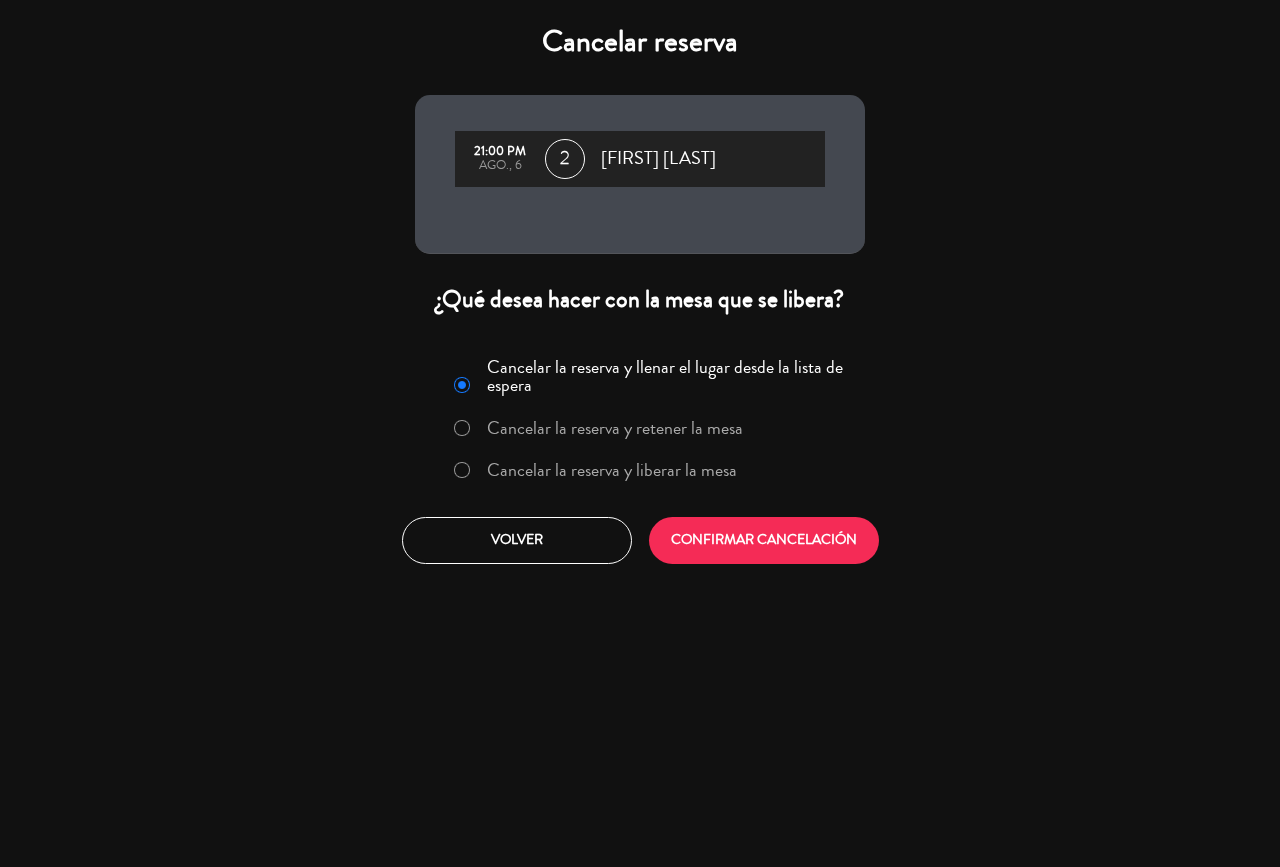 click on "CONFIRMAR CANCELACIÓN" 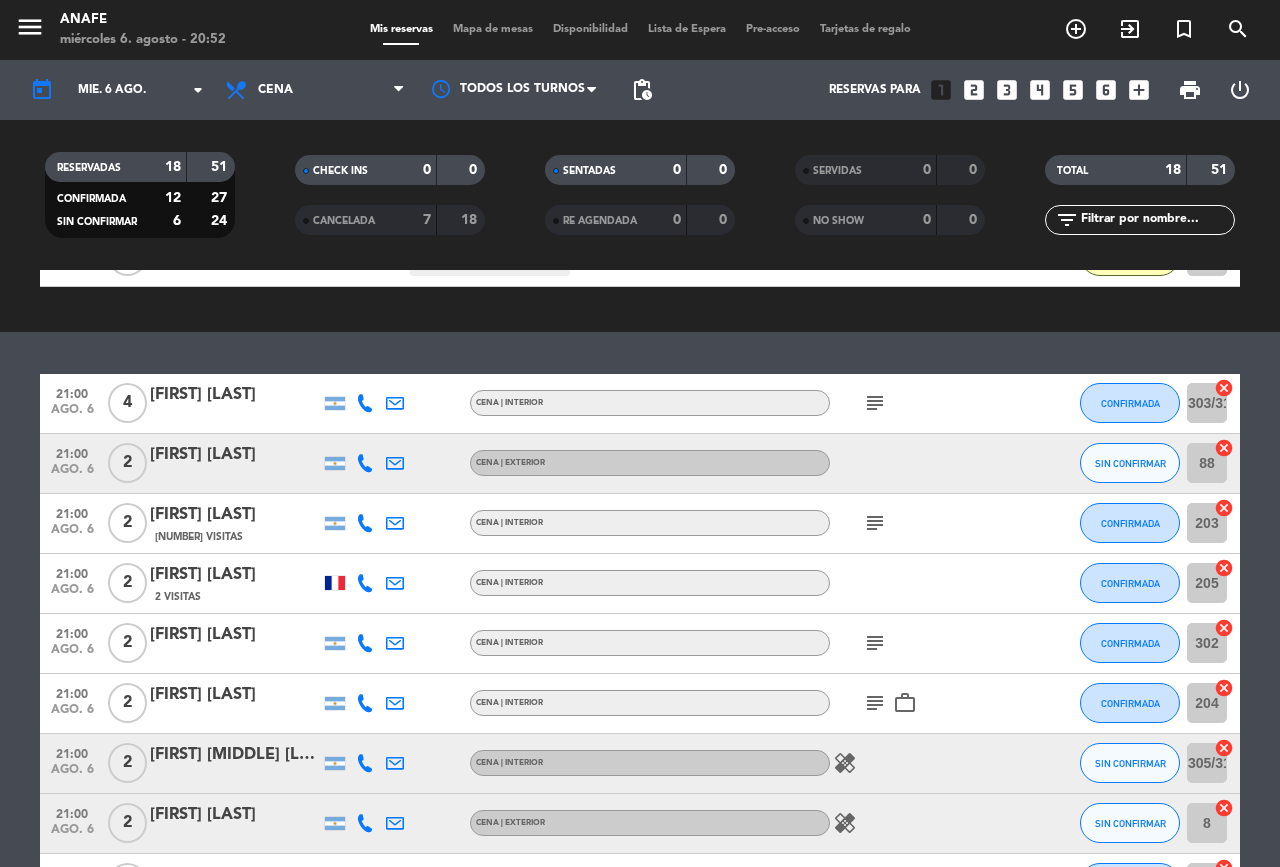 scroll, scrollTop: 841, scrollLeft: 0, axis: vertical 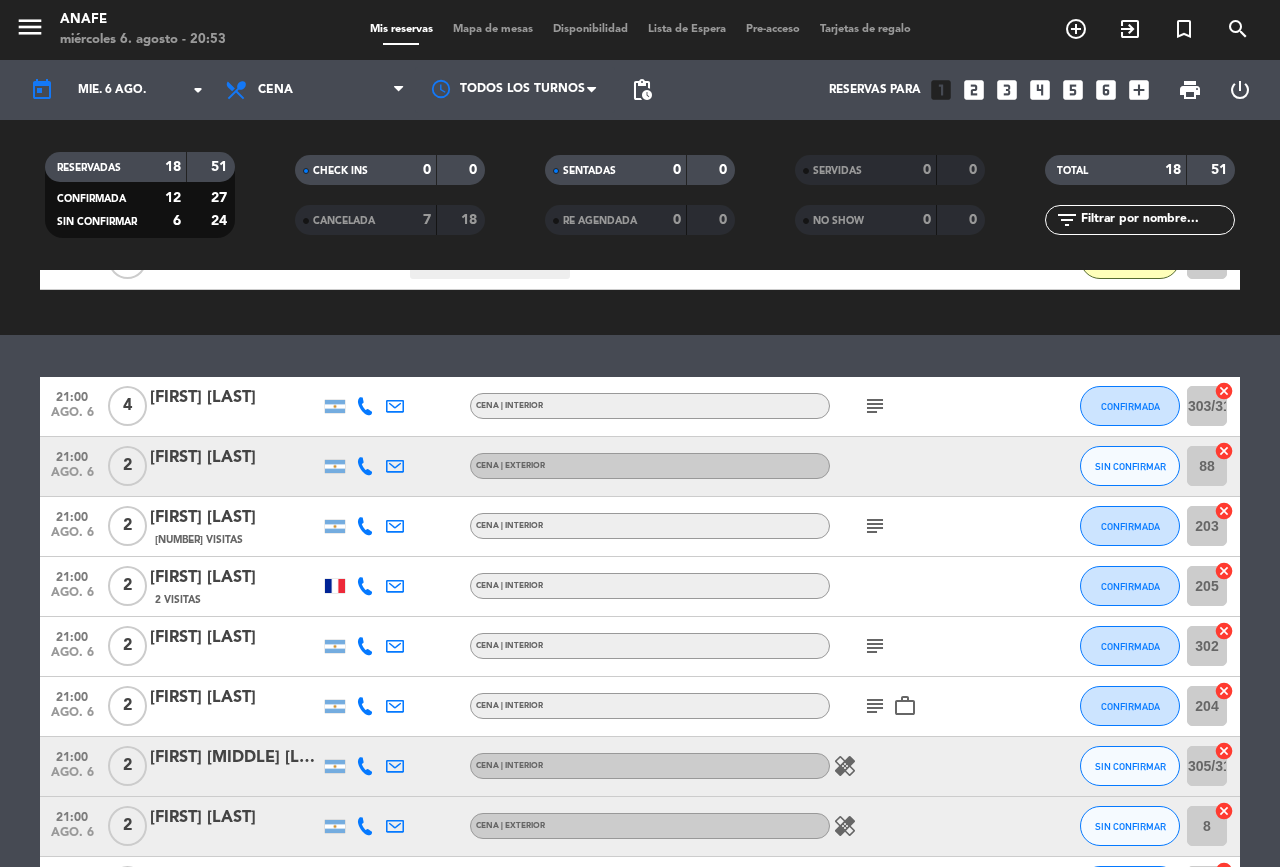 click on "subject" 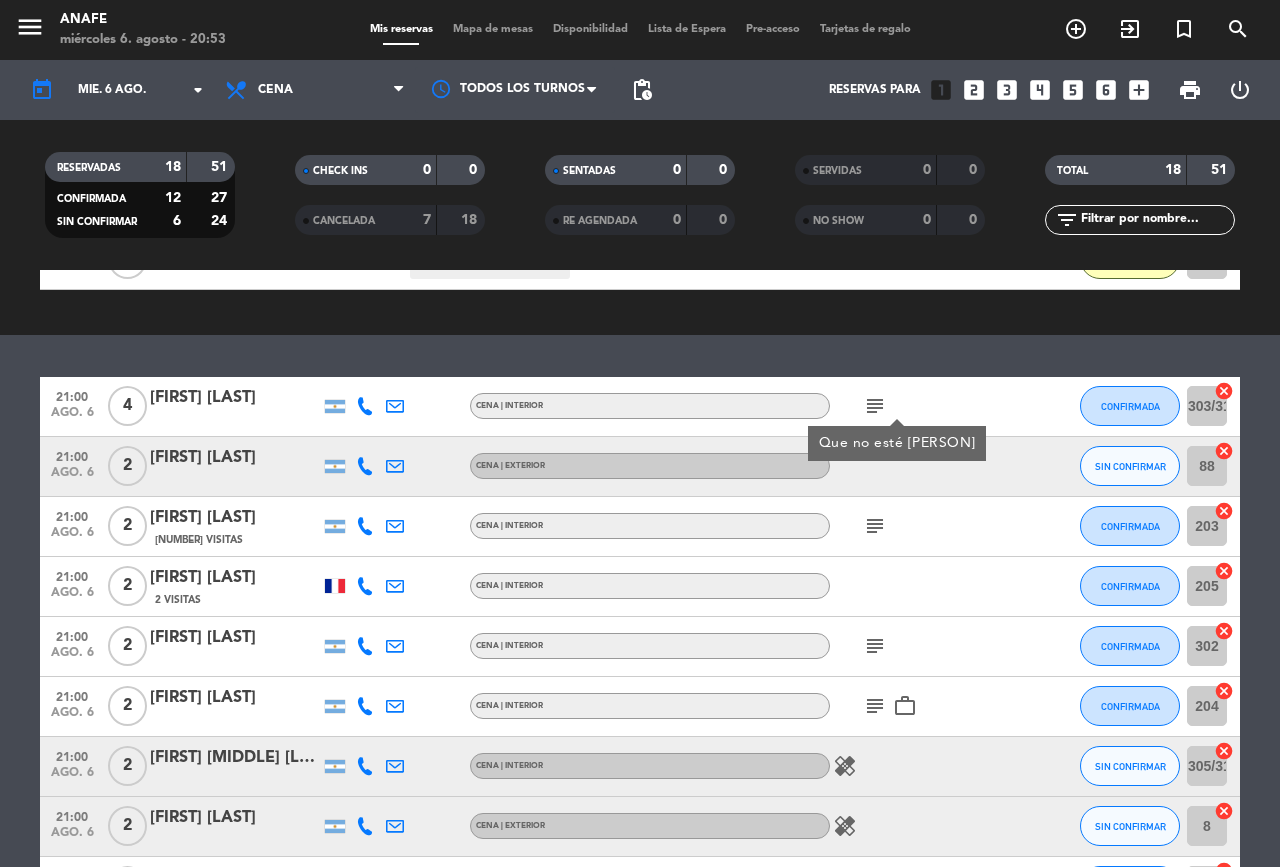 click on "subject" 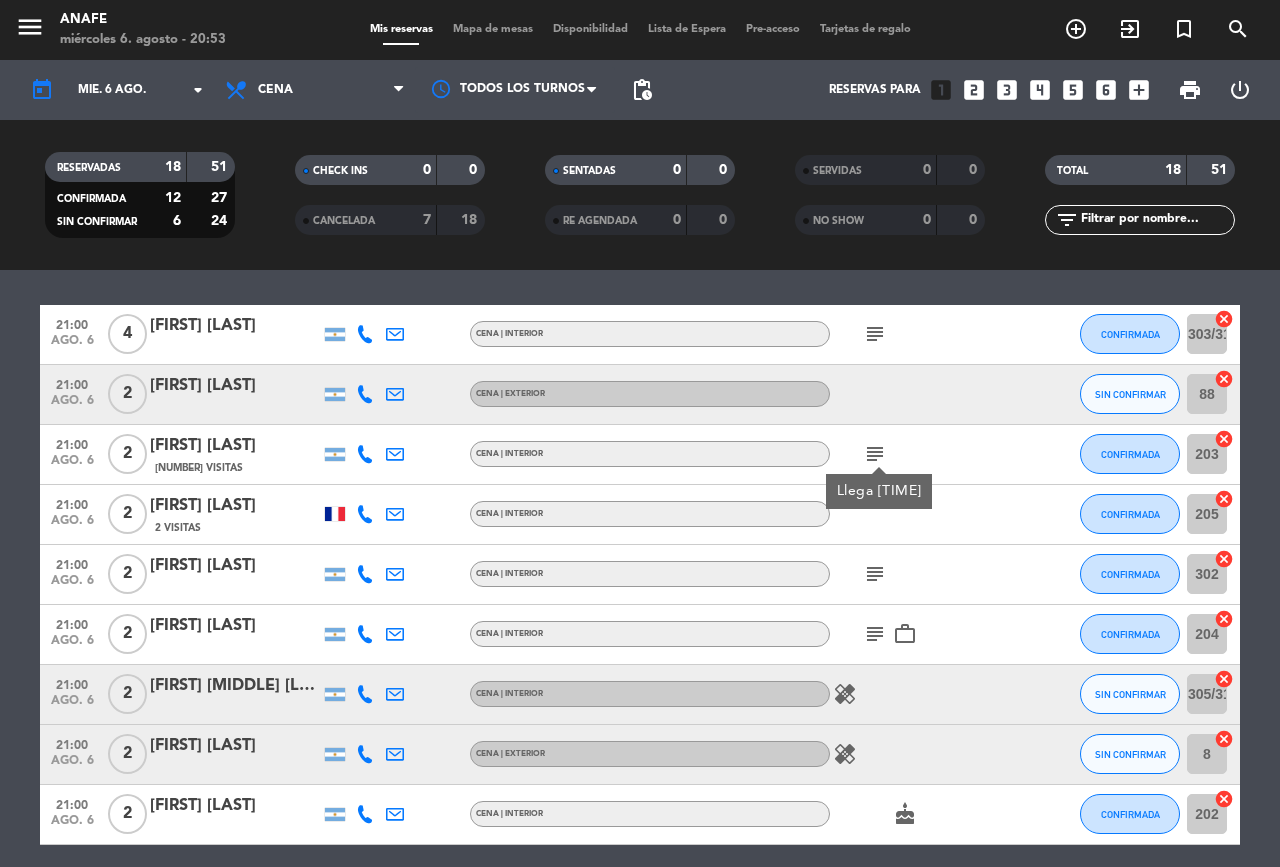 scroll, scrollTop: 919, scrollLeft: 0, axis: vertical 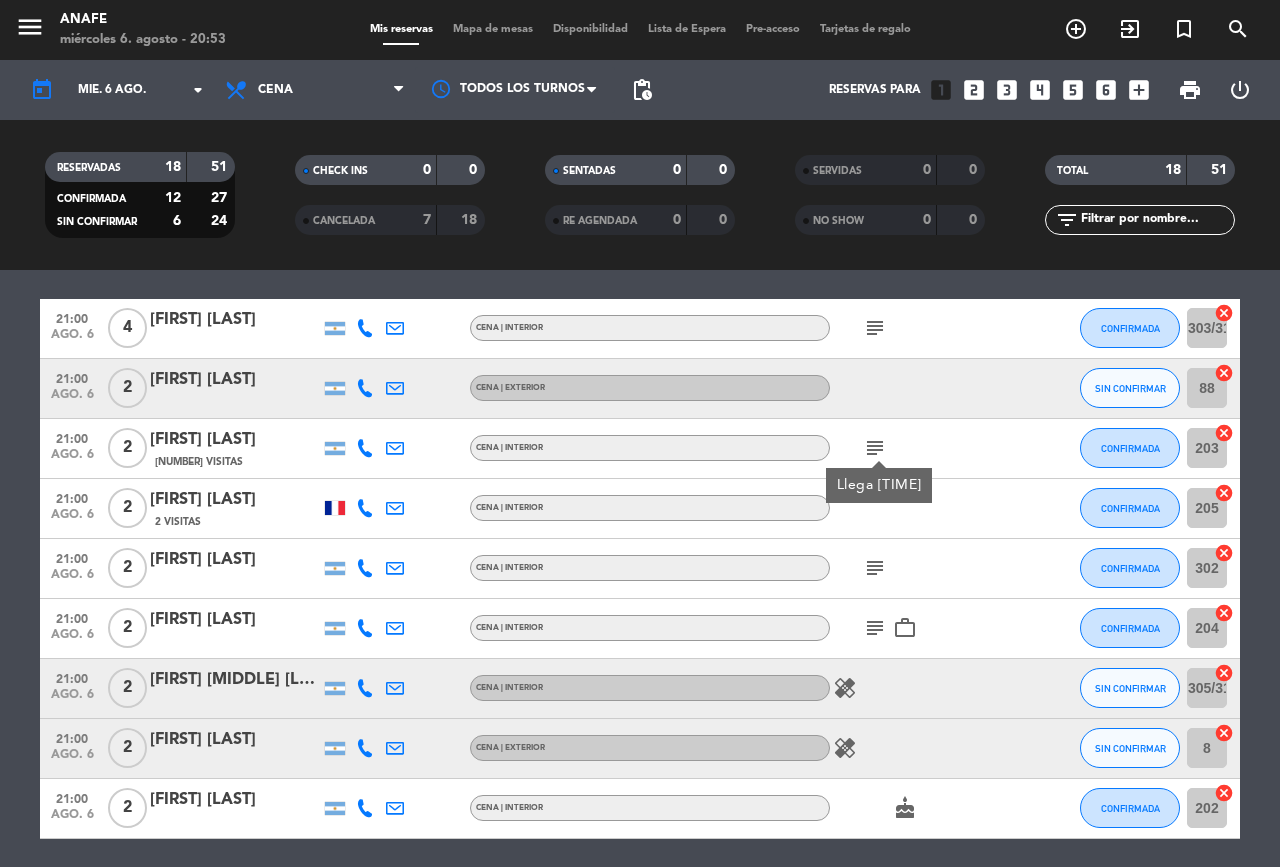 click on "subject" 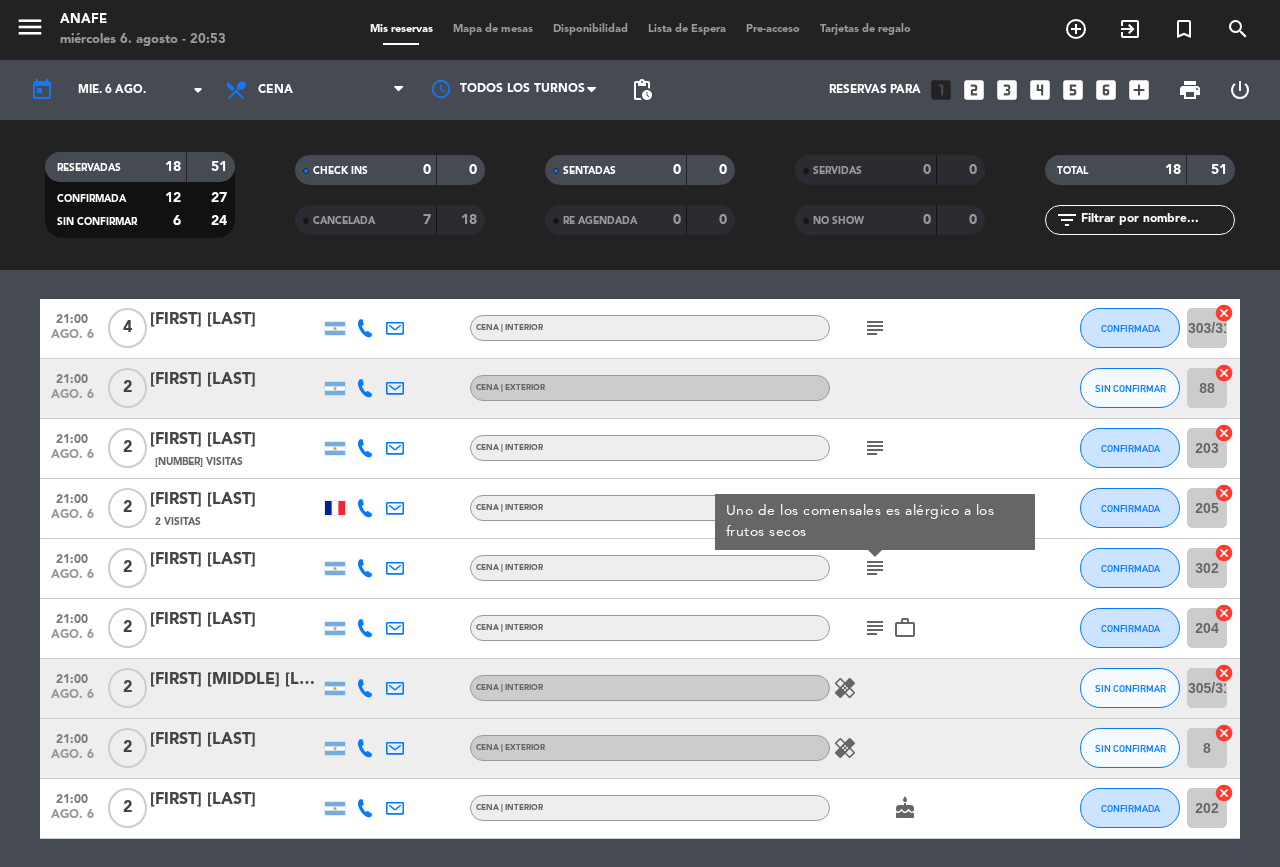 click on "subject" 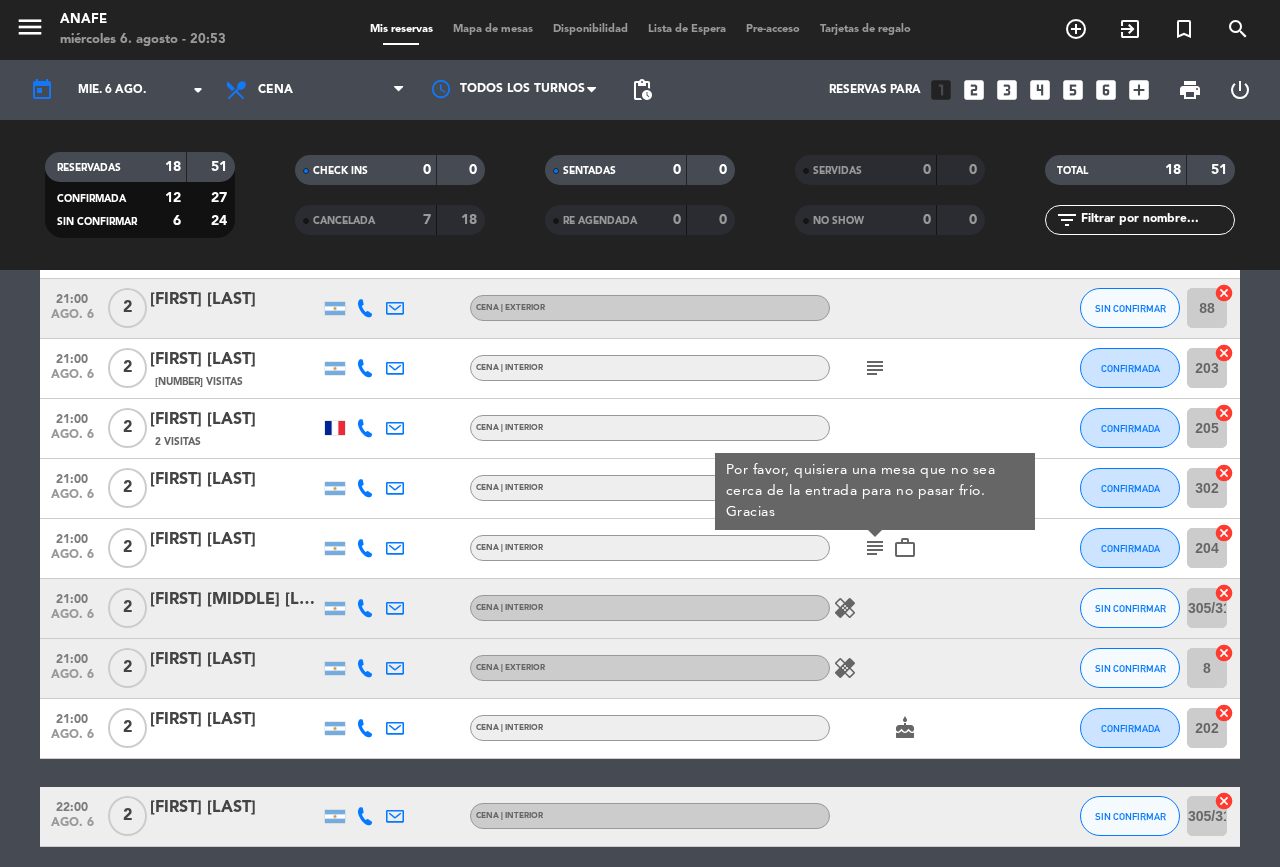 scroll, scrollTop: 1031, scrollLeft: 0, axis: vertical 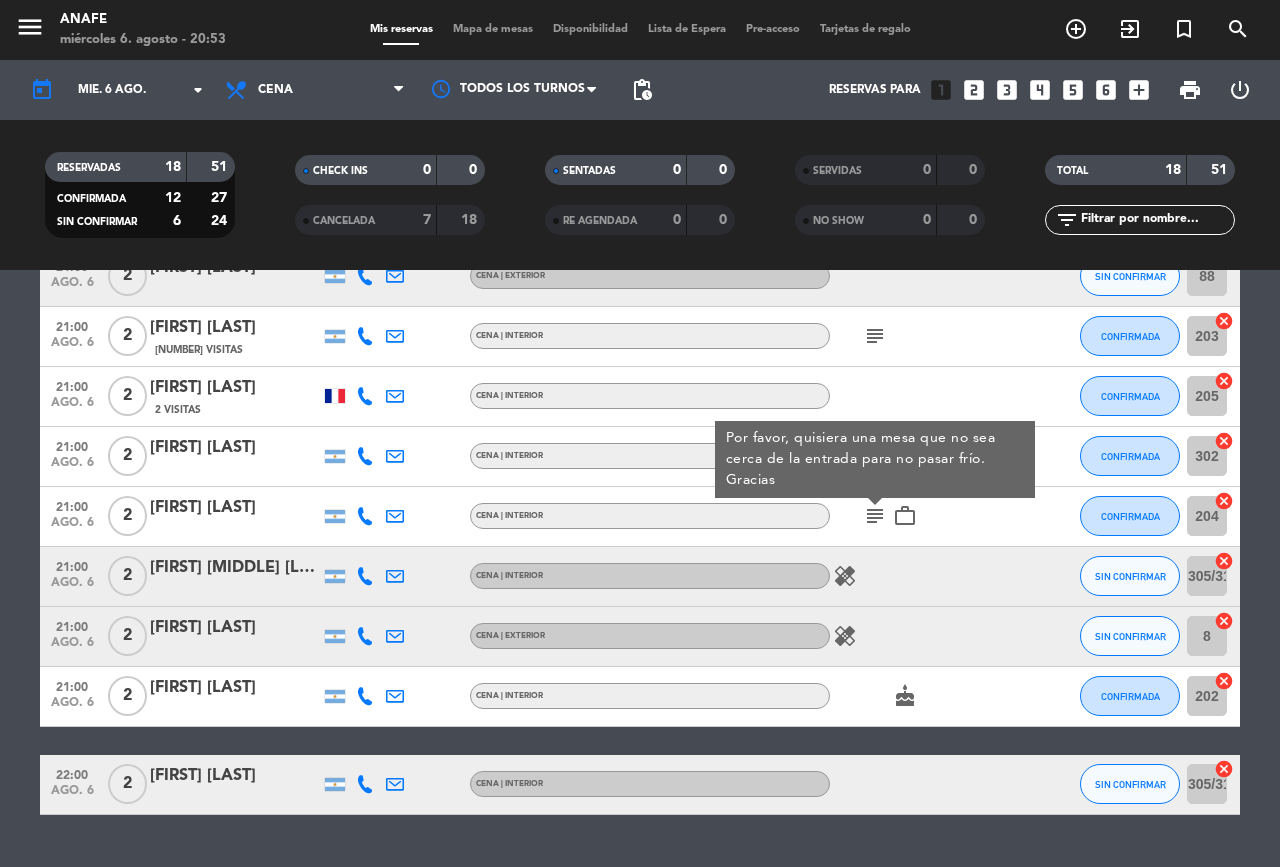 click on "pending_actions" 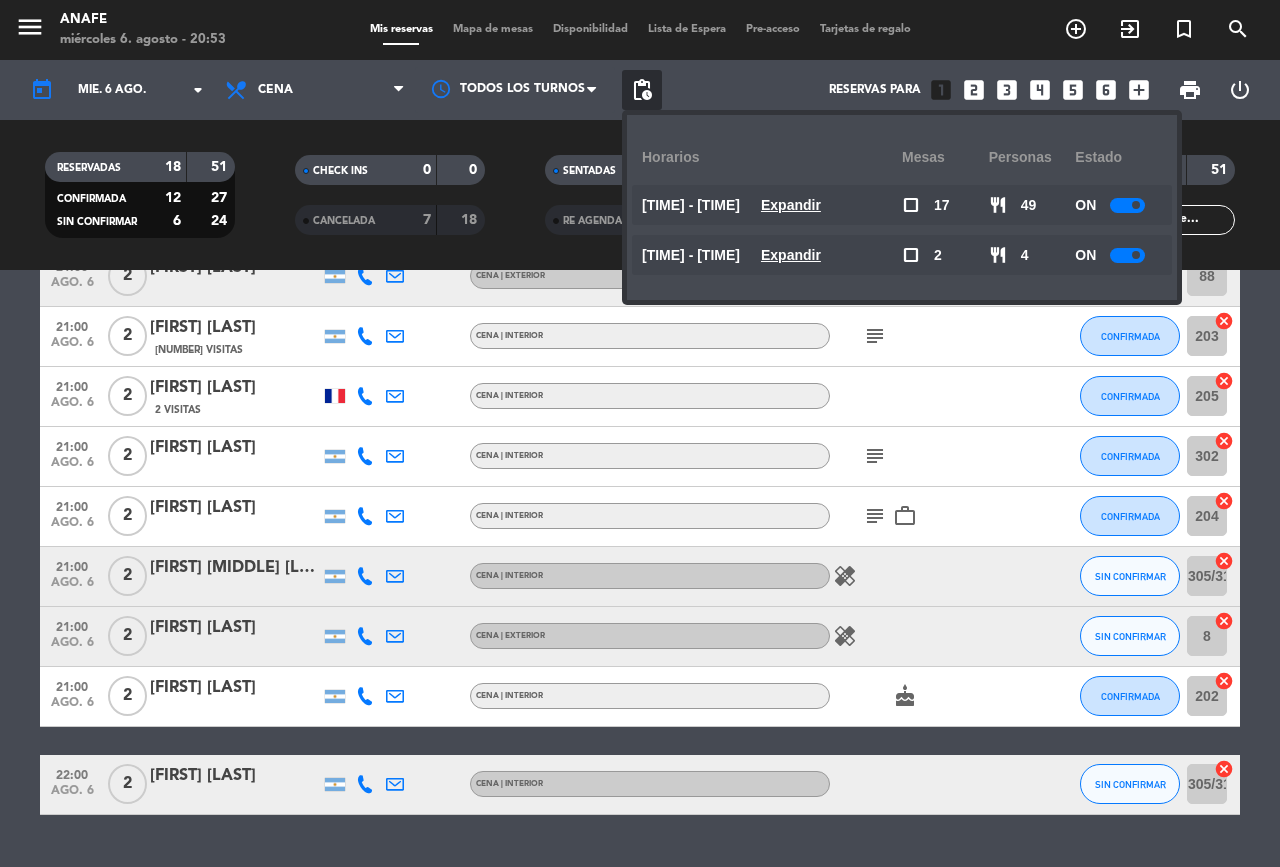 click on "21:00   ago. 6   4   Andres Galindo   CENA | INTERIOR  subject  CONFIRMADA 303/313  cancel   21:00   ago. 6   2   Fidel nofal   CENA | EXTERIOR SIN CONFIRMAR 88  cancel   21:00   ago. 6   2   Fiorella Petrillo   4 Visitas   CENA | INTERIOR  subject  CONFIRMADA 203  cancel   21:00   ago. 6   2   julia de ipola   2 Visitas   CENA | INTERIOR CONFIRMADA 205  cancel   21:00   ago. 6   2   Lelia Fiszman   CENA | INTERIOR  subject  CONFIRMADA 302  cancel   21:00   ago. 6   2   Mariana Sanjurjo   CENA | INTERIOR  subject   work_outline  CONFIRMADA 204  cancel   21:00   ago. 6   2   Martin Alejandro Moro   CENA | INTERIOR  healing  SIN CONFIRMAR 305/315  cancel   21:00   ago. 6   2   Nancy Yadikian   CENA | EXTERIOR  healing  SIN CONFIRMAR 8  cancel   21:00   ago. 6   2   santiago espil   CENA | INTERIOR  cake  CONFIRMADA 202  cancel   22:00   ago. 6   2   Muzi Qiu   CENA | INTERIOR SIN CONFIRMAR 305/315  cancel" 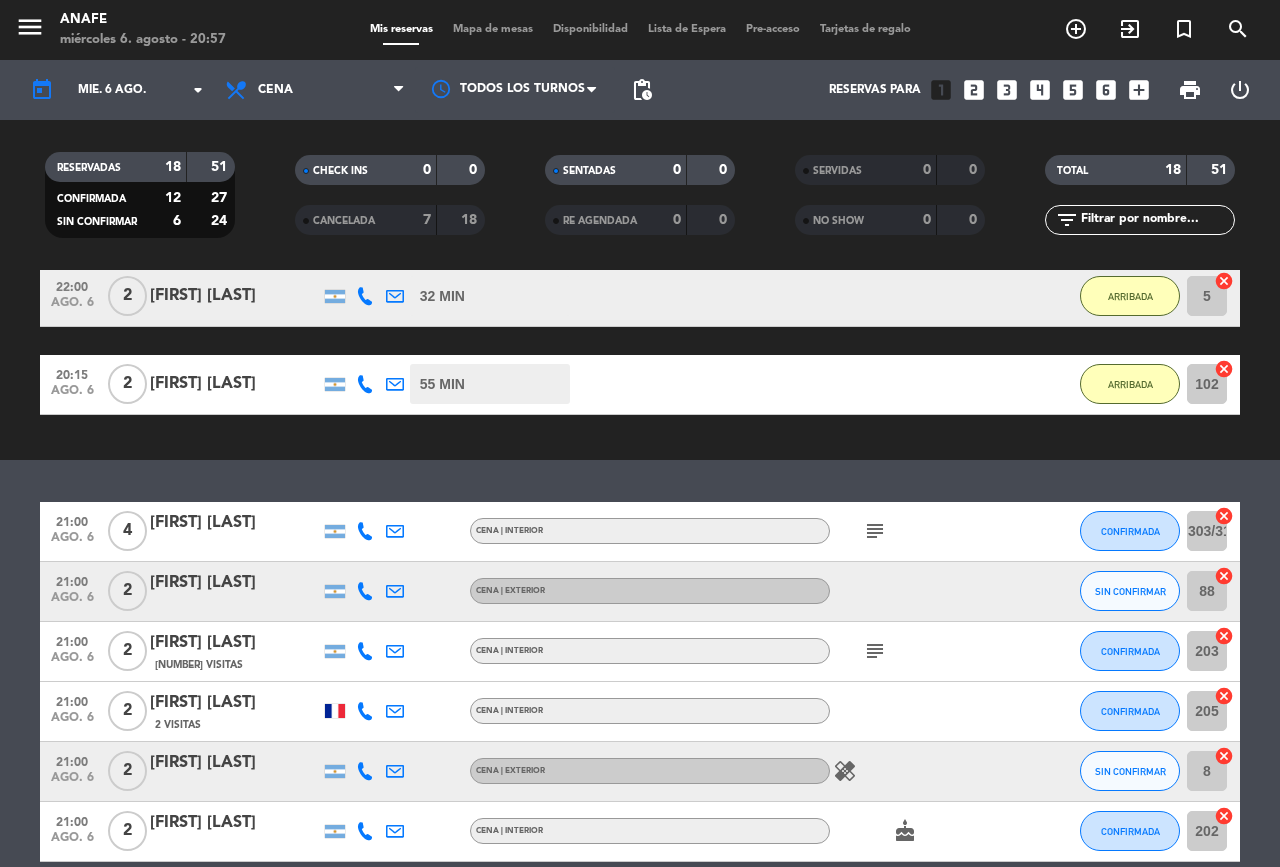 scroll, scrollTop: 1107, scrollLeft: 0, axis: vertical 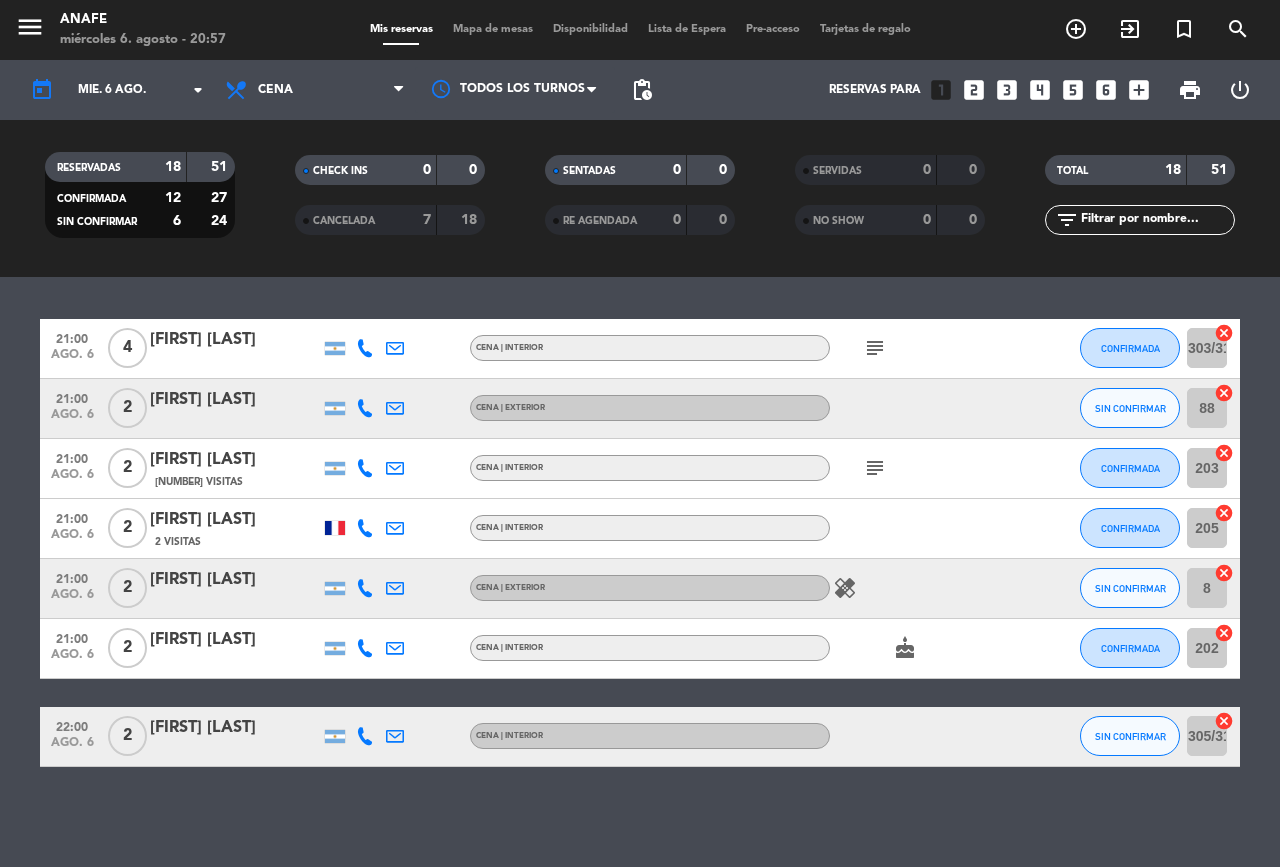 click on "subject" 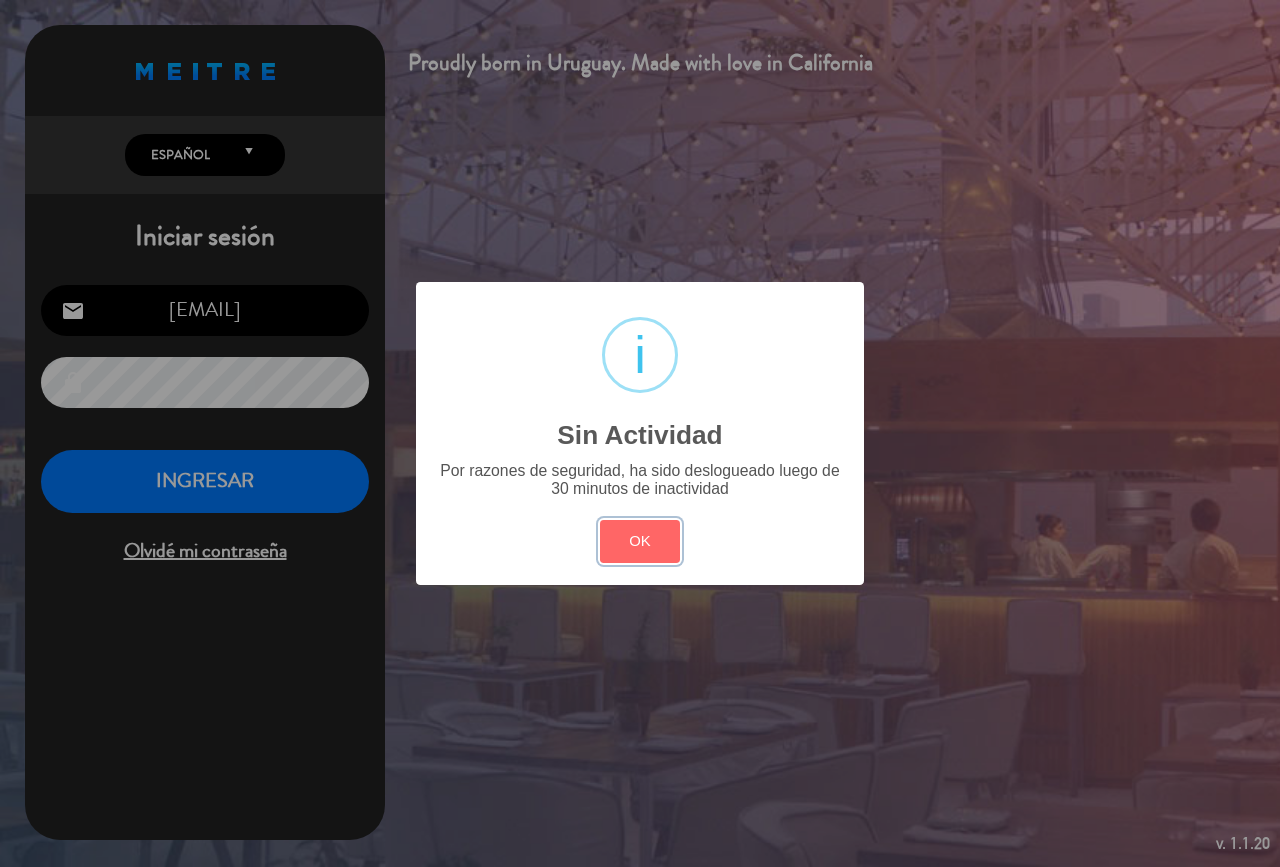click on "OK" at bounding box center (640, 541) 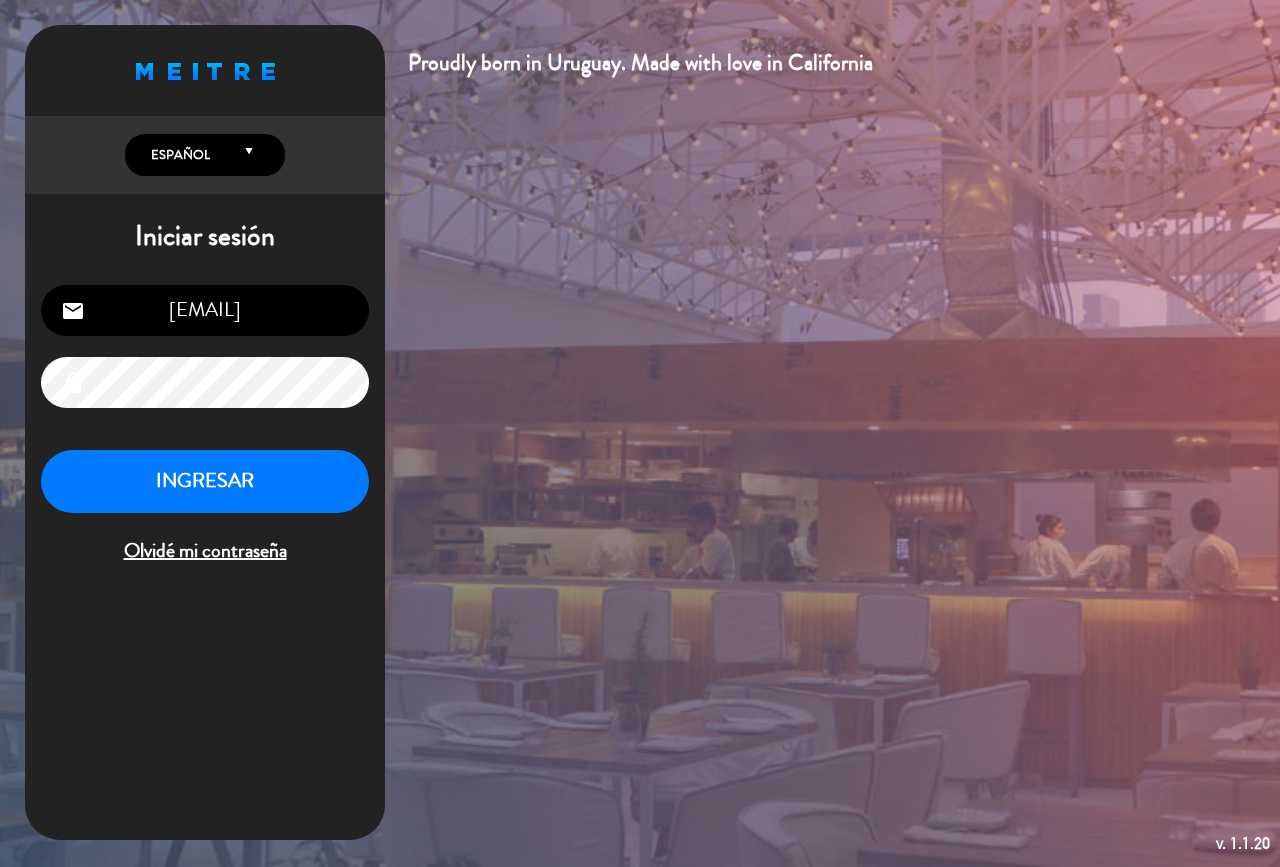 click on "INGRESAR" at bounding box center [205, 481] 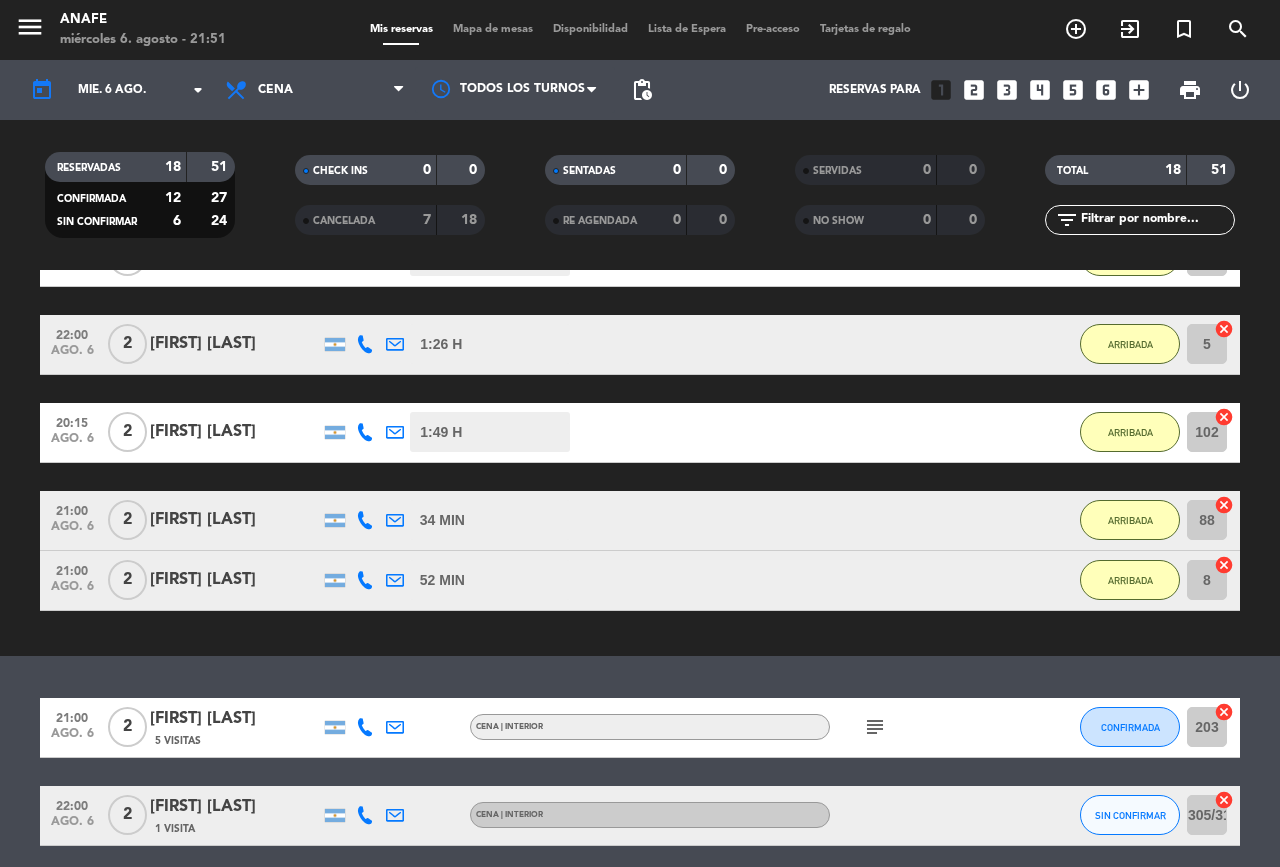 scroll, scrollTop: 1163, scrollLeft: 0, axis: vertical 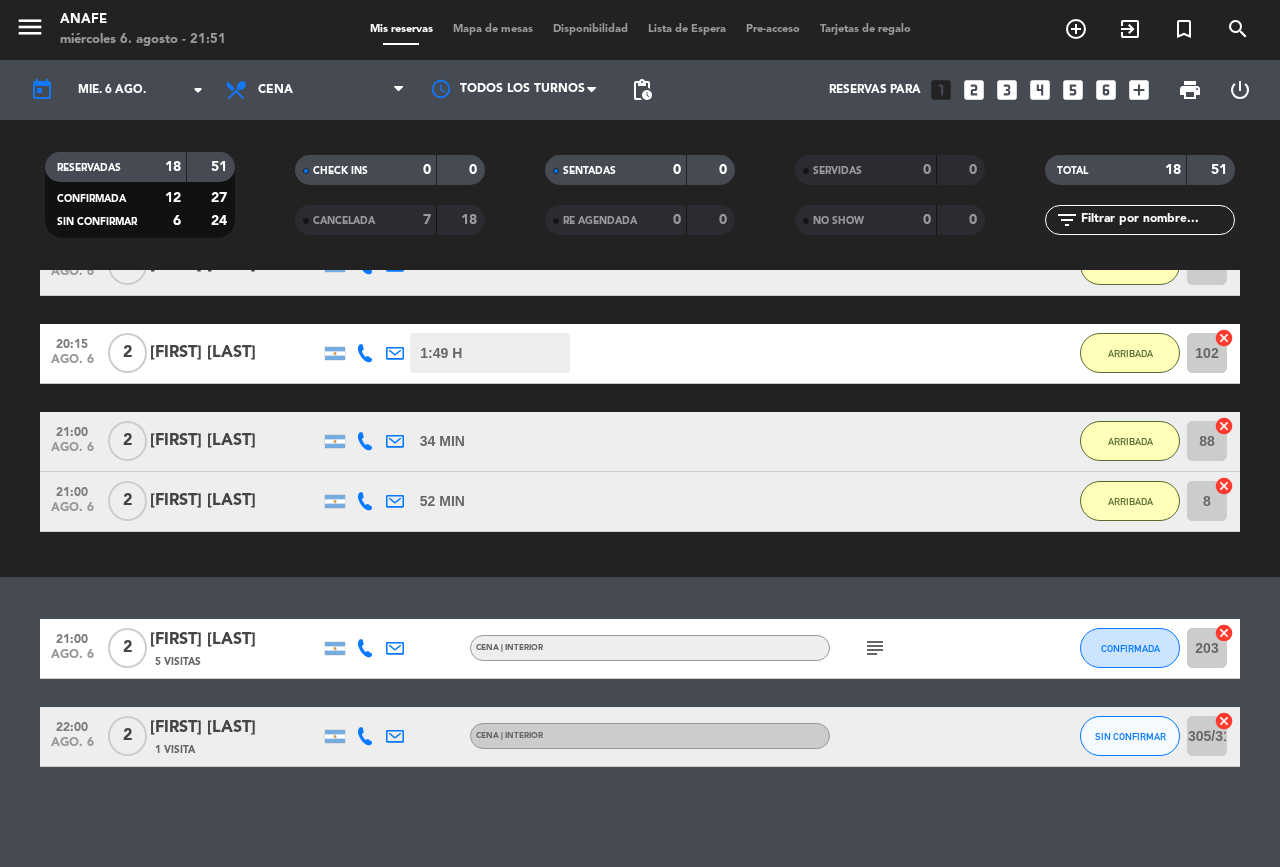 click on "subject" 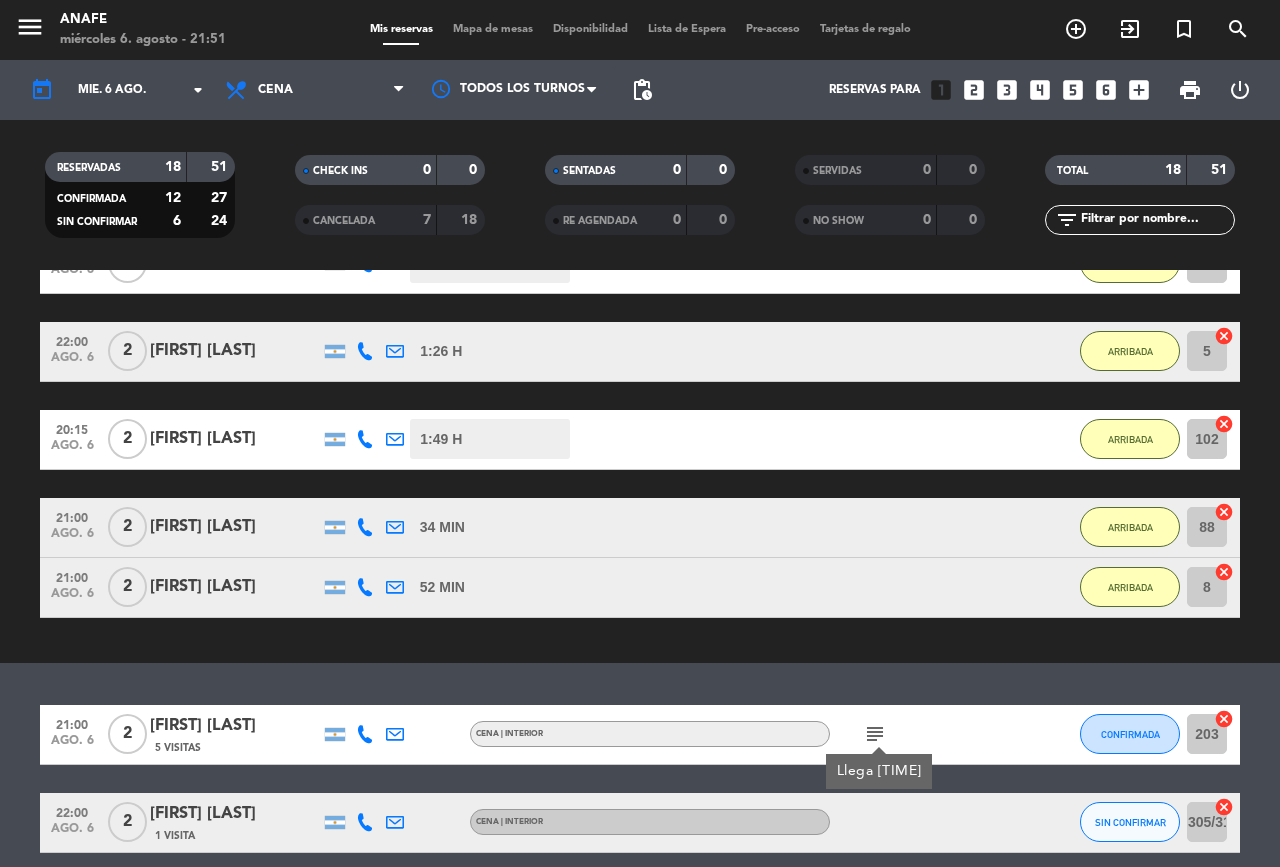 scroll, scrollTop: 1073, scrollLeft: 0, axis: vertical 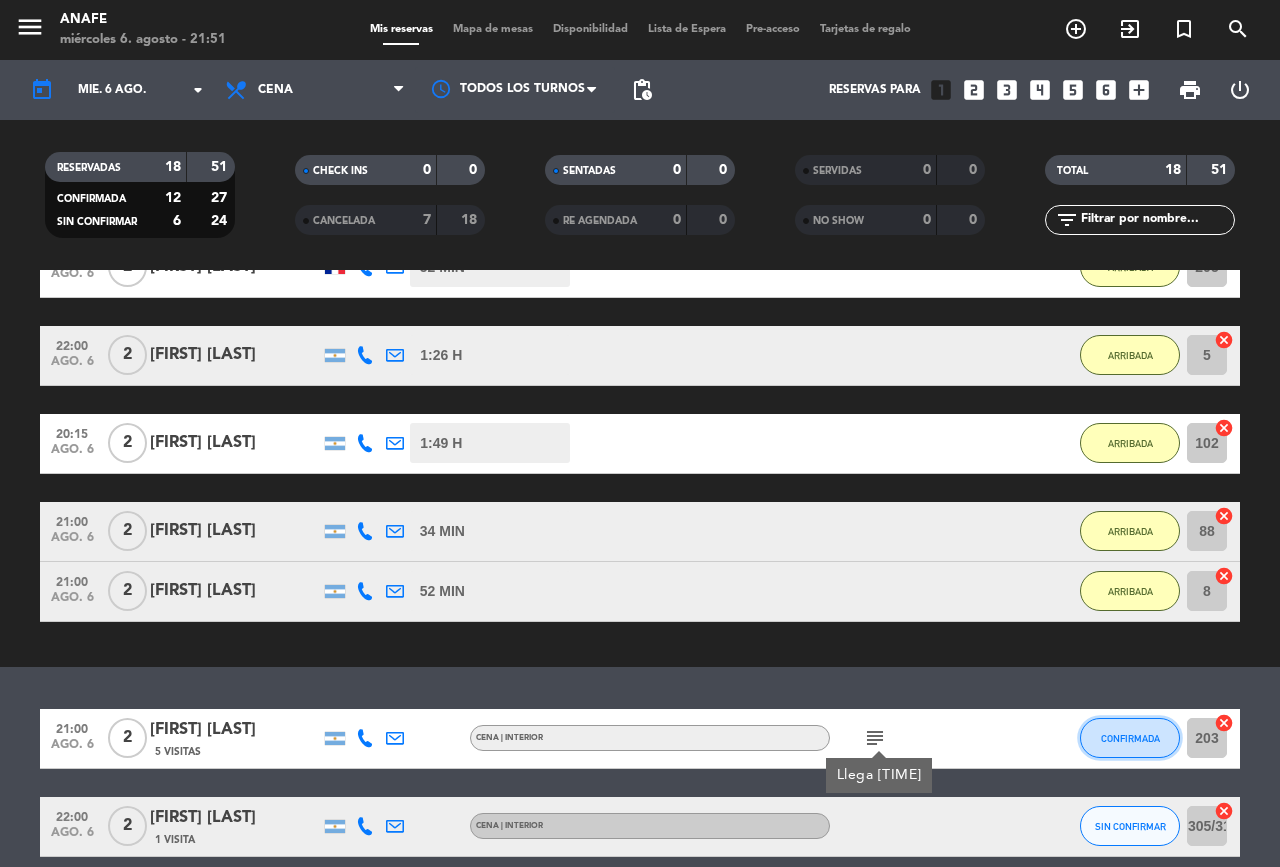 click on "CONFIRMADA" 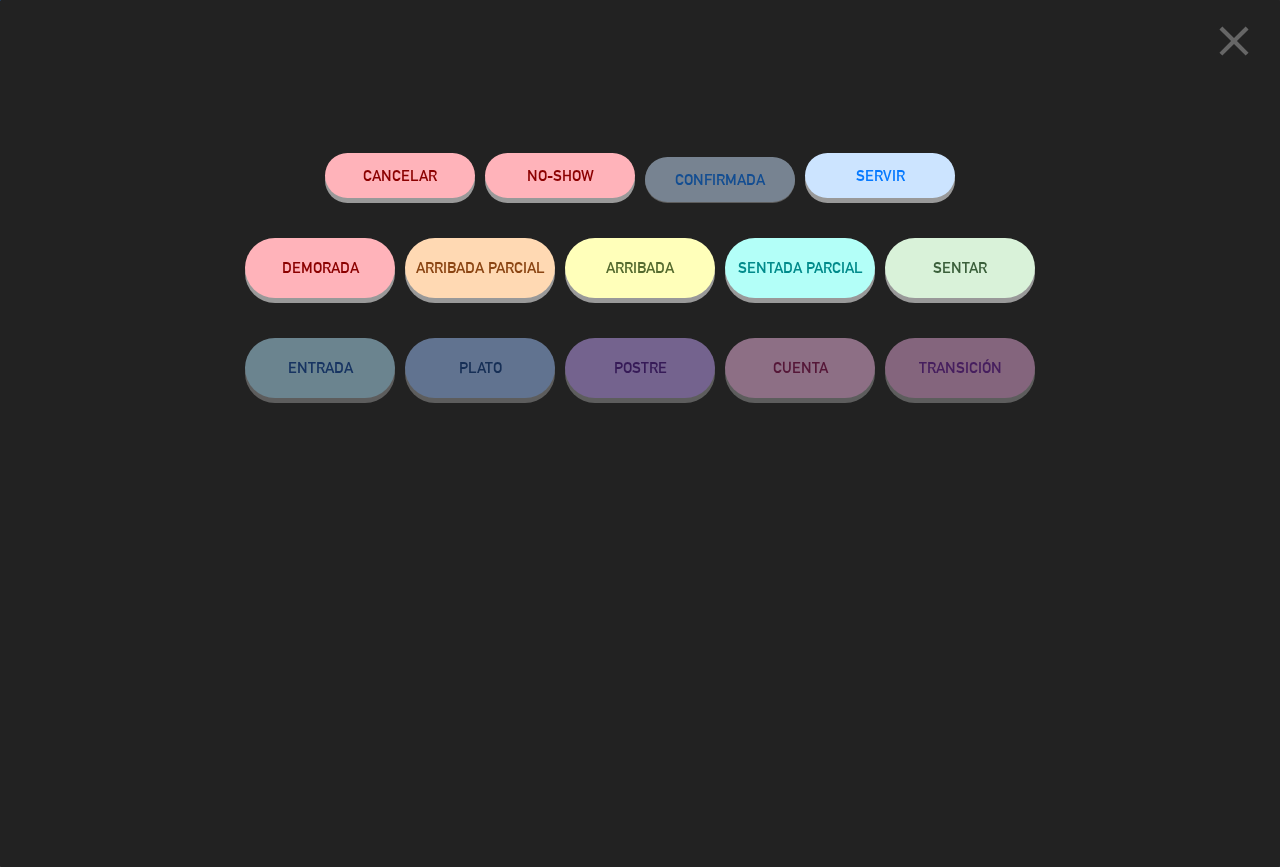 click on "ARRIBADA" 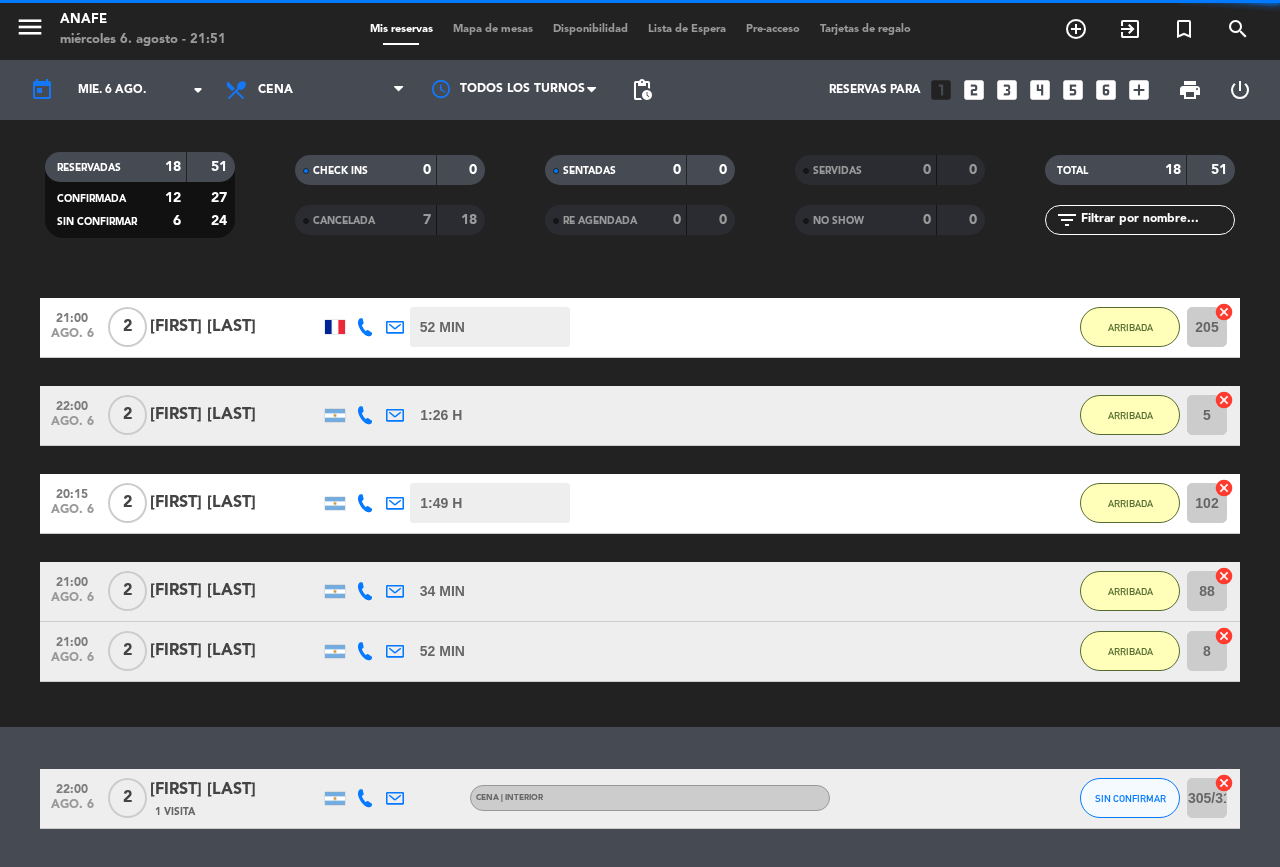 click on "[FIRST] [LAST]" 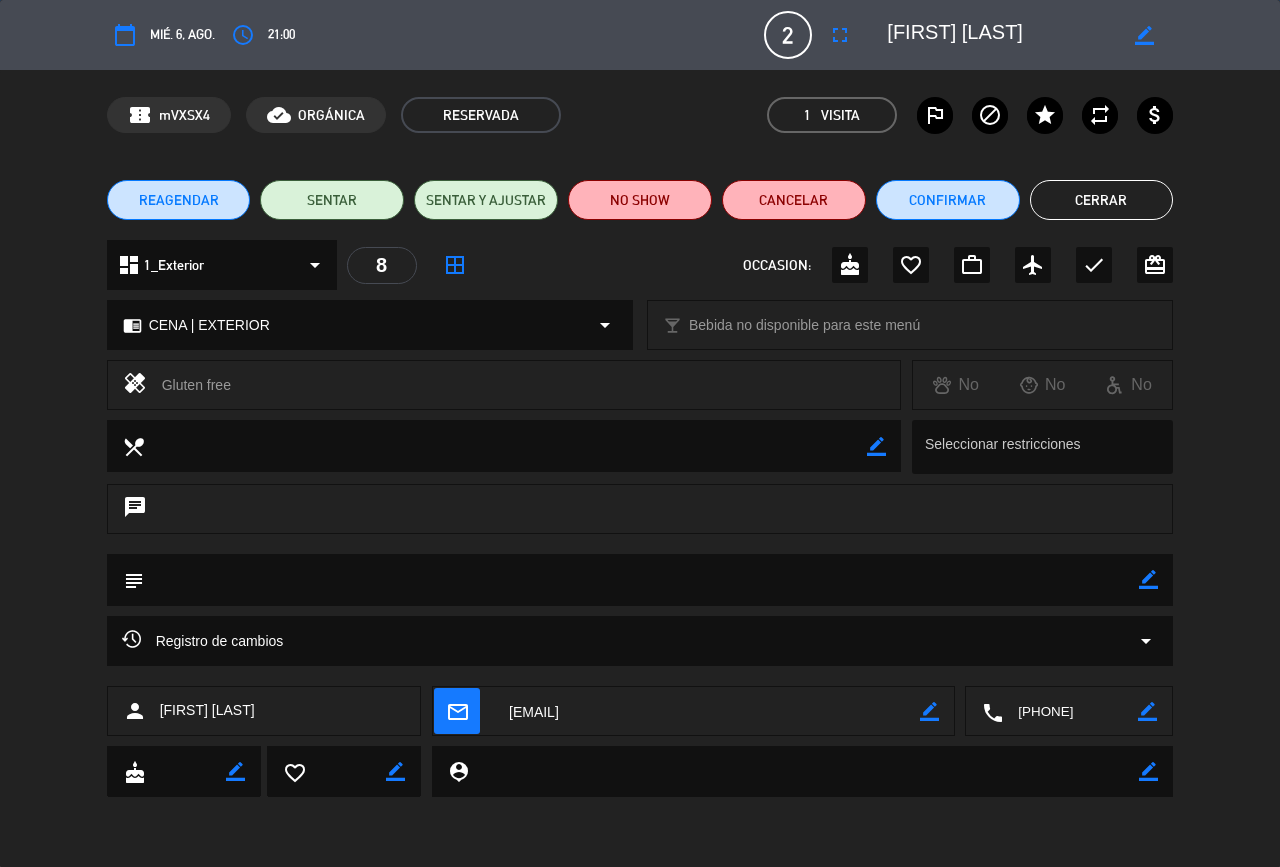 click on "Cerrar" 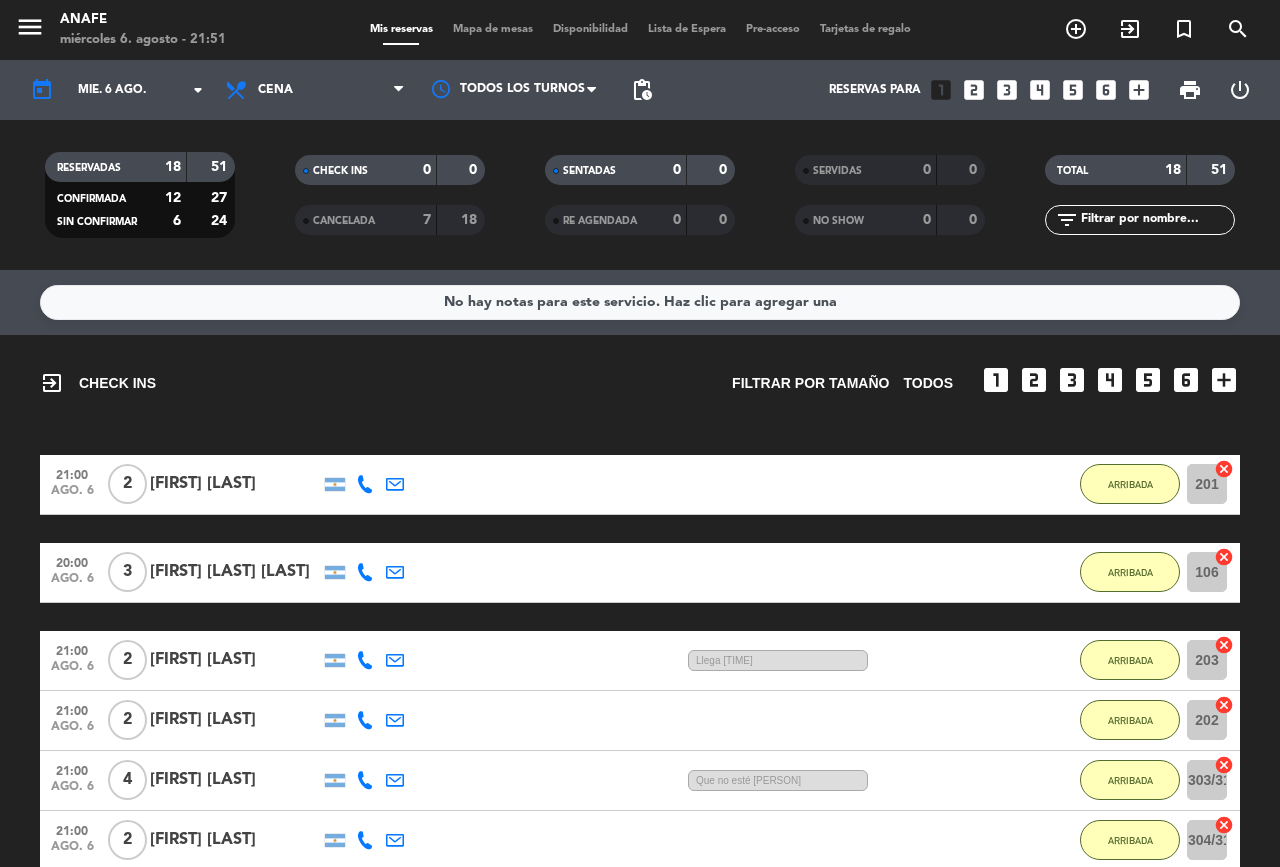 scroll, scrollTop: 1, scrollLeft: 0, axis: vertical 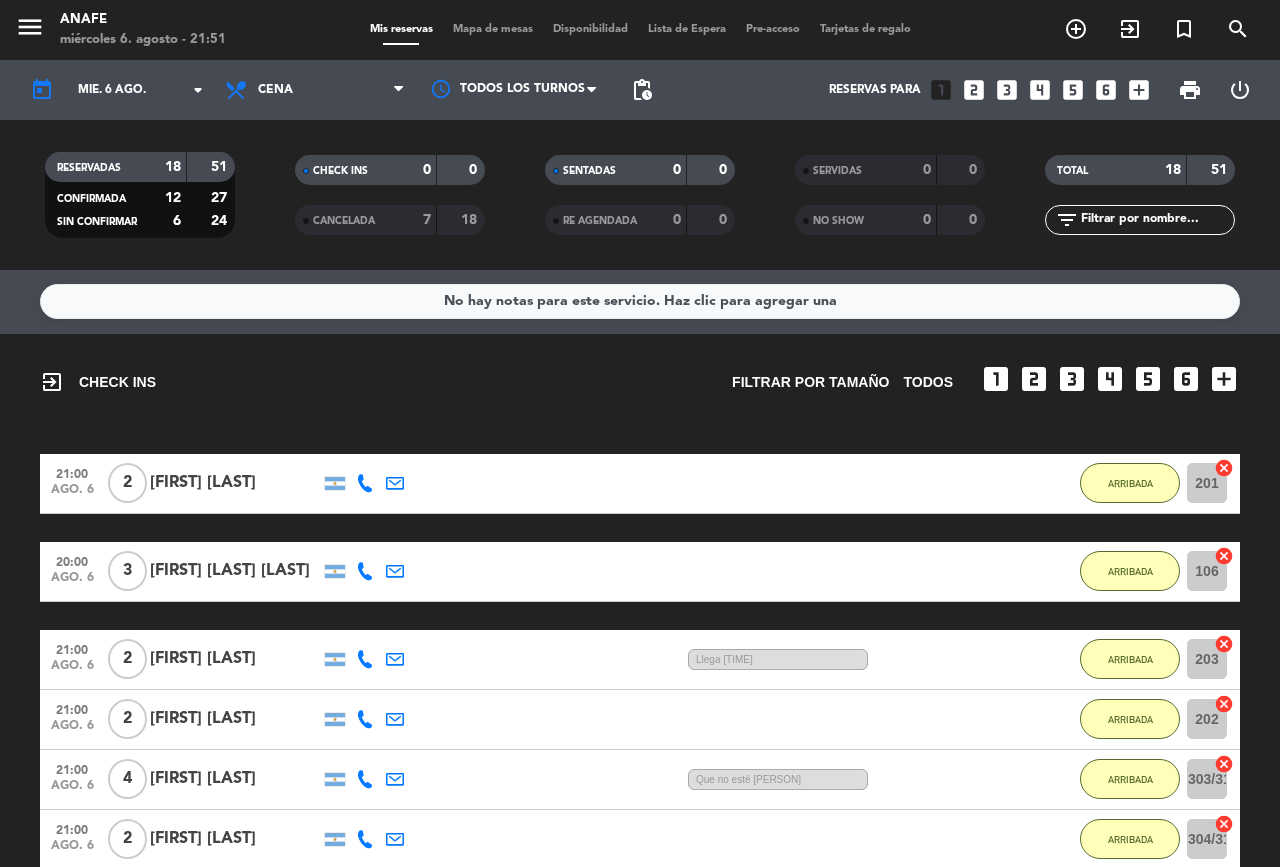 click on "[FIRST] [LAST]" 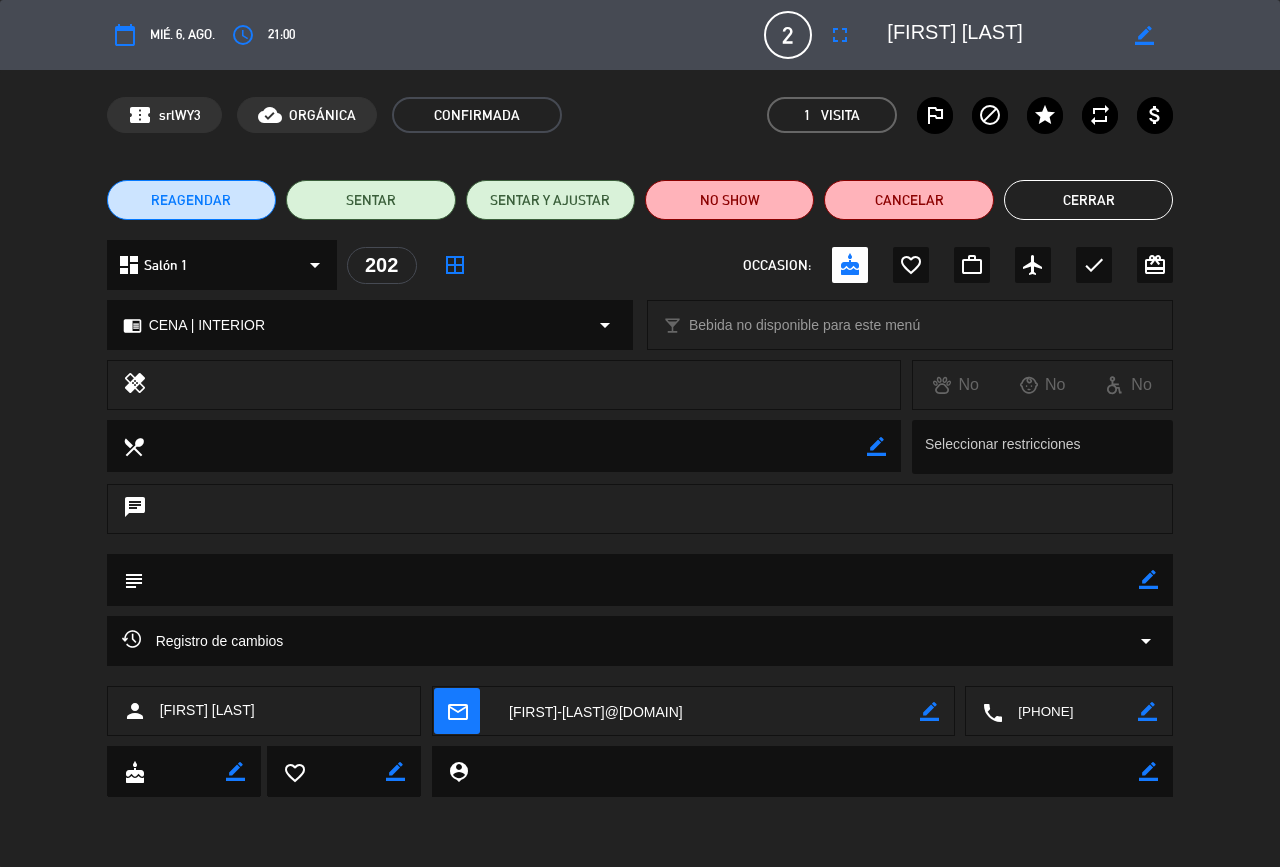 click on "Cerrar" 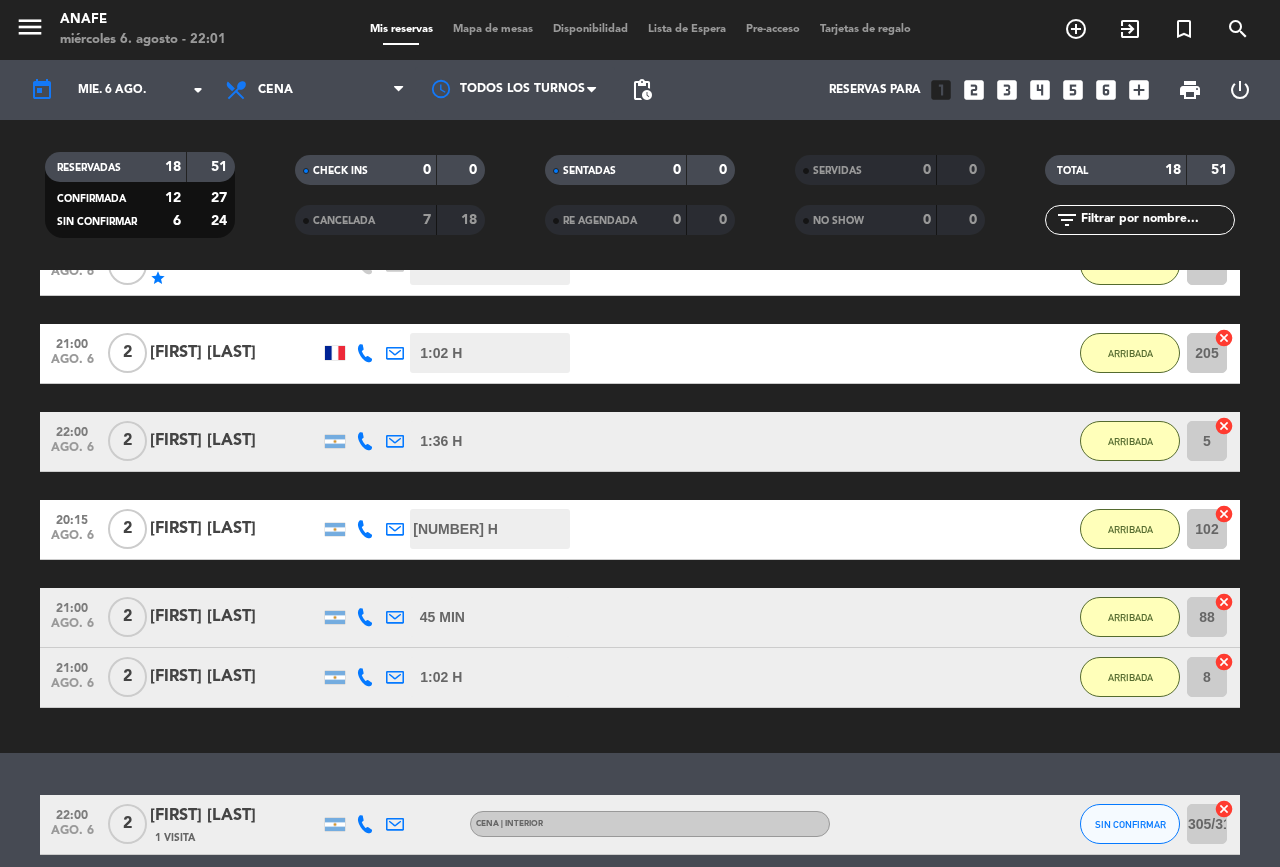 scroll, scrollTop: 1135, scrollLeft: 0, axis: vertical 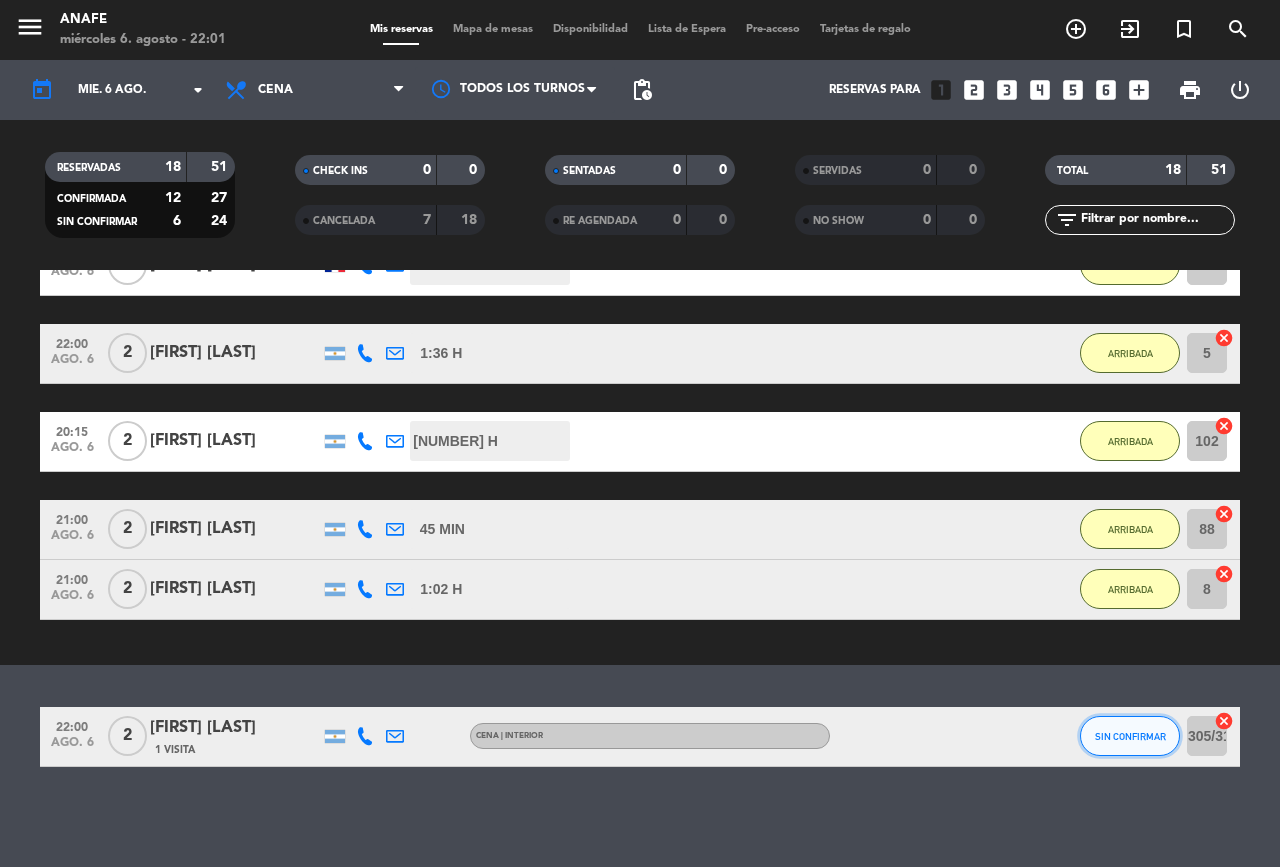 click on "SIN CONFIRMAR" 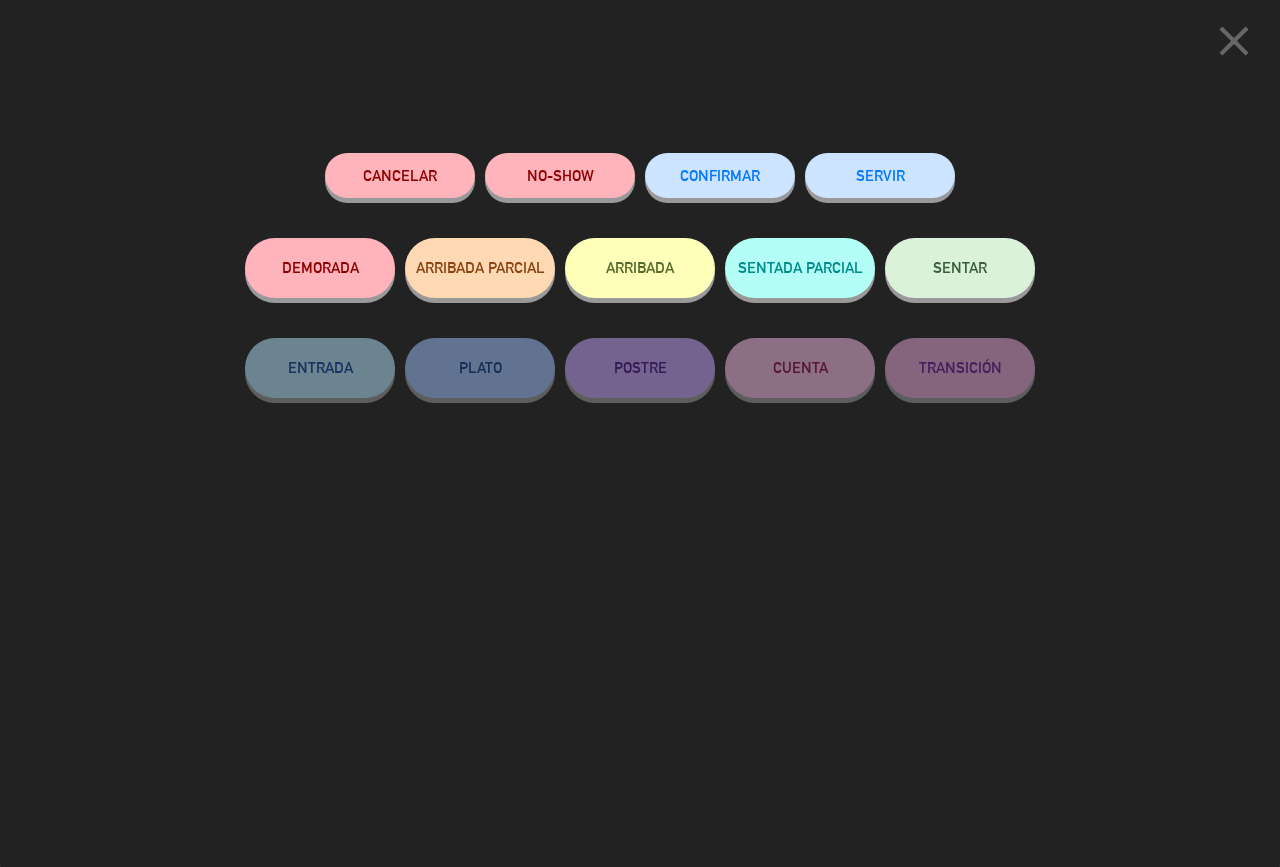 click on "ARRIBADA" 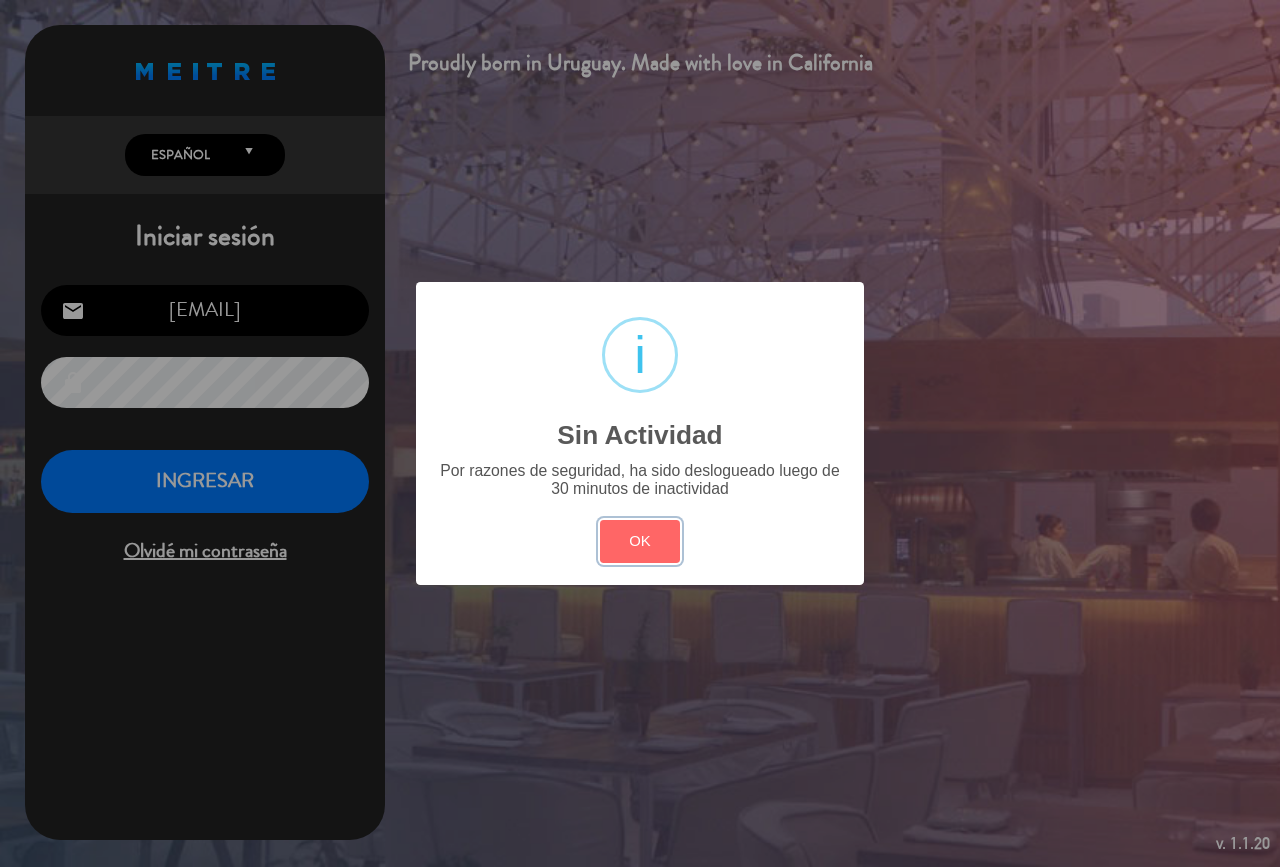 click on "OK" at bounding box center (640, 541) 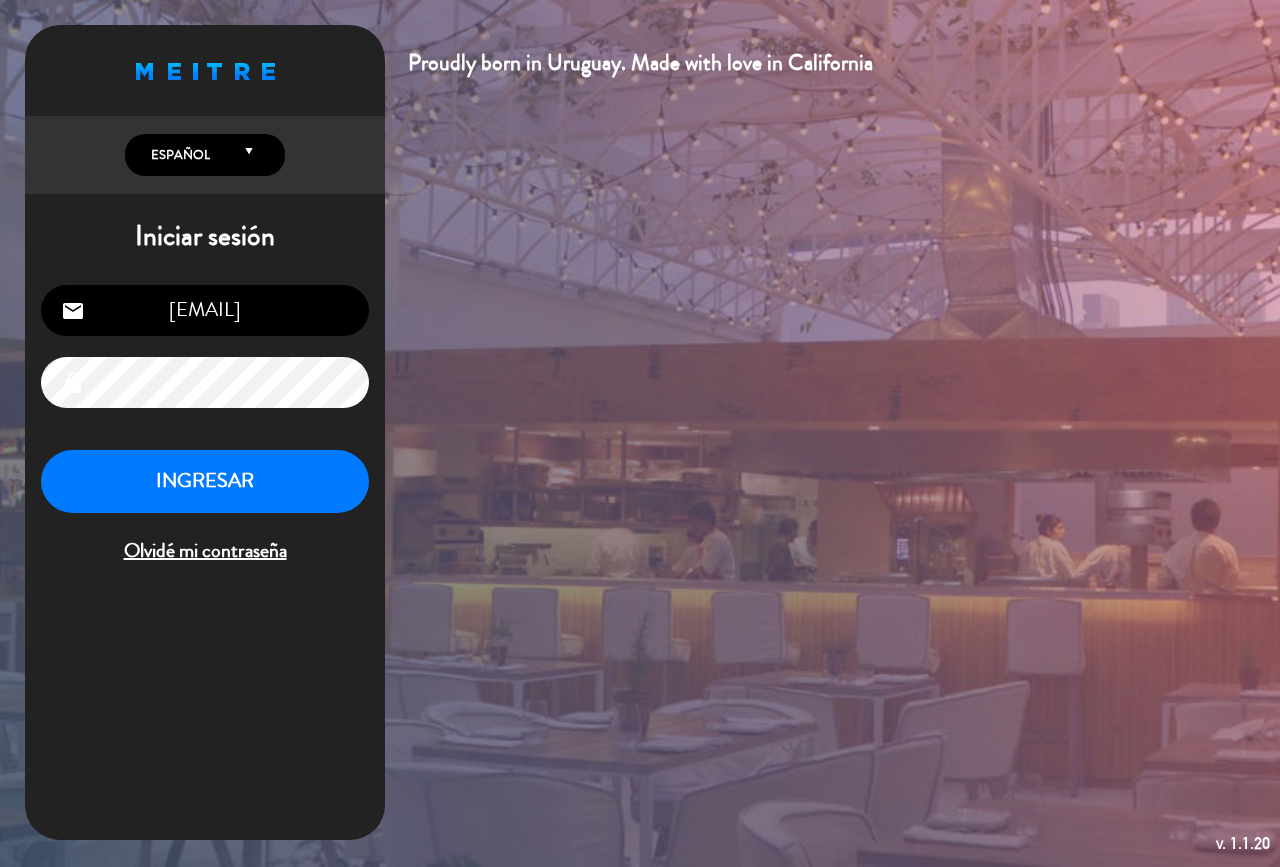 click on "INGRESAR" at bounding box center (205, 481) 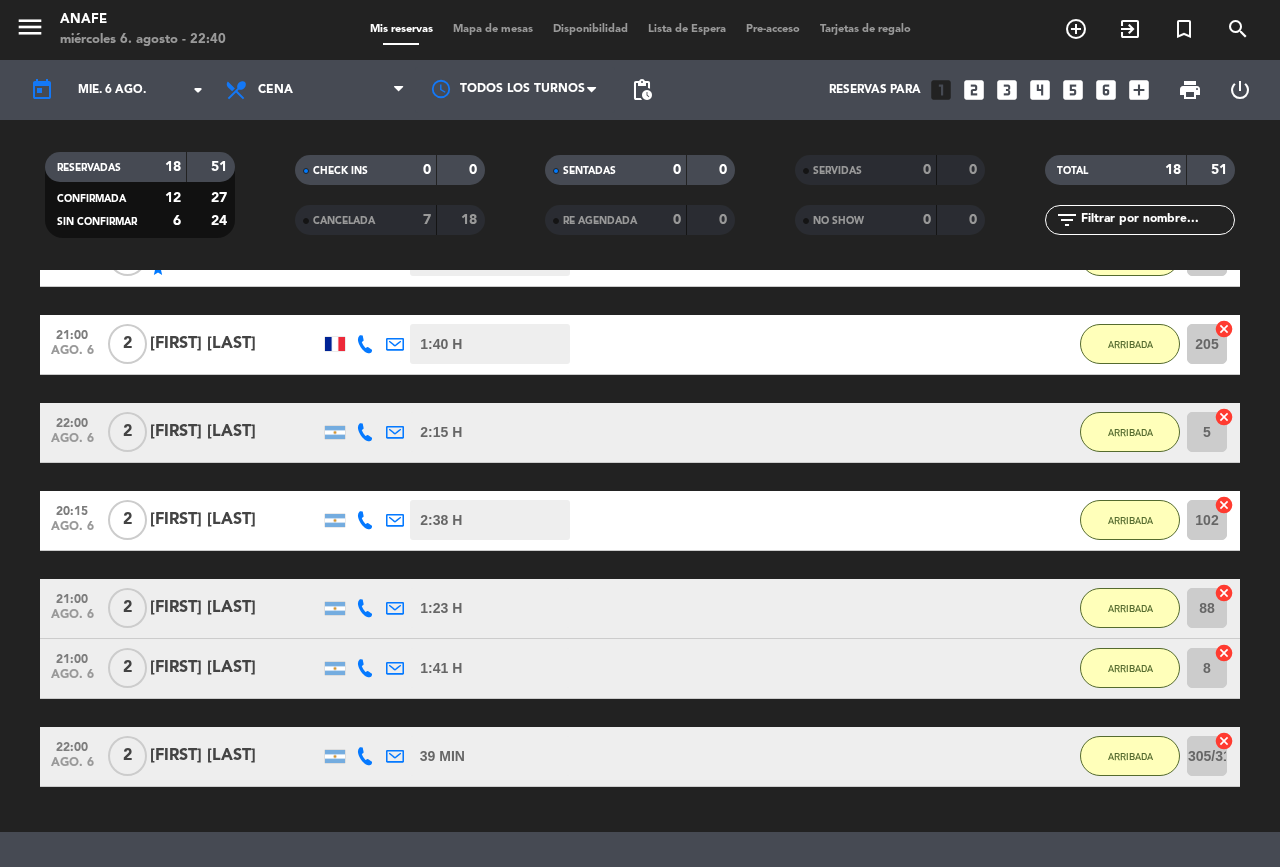 scroll, scrollTop: 1164, scrollLeft: 0, axis: vertical 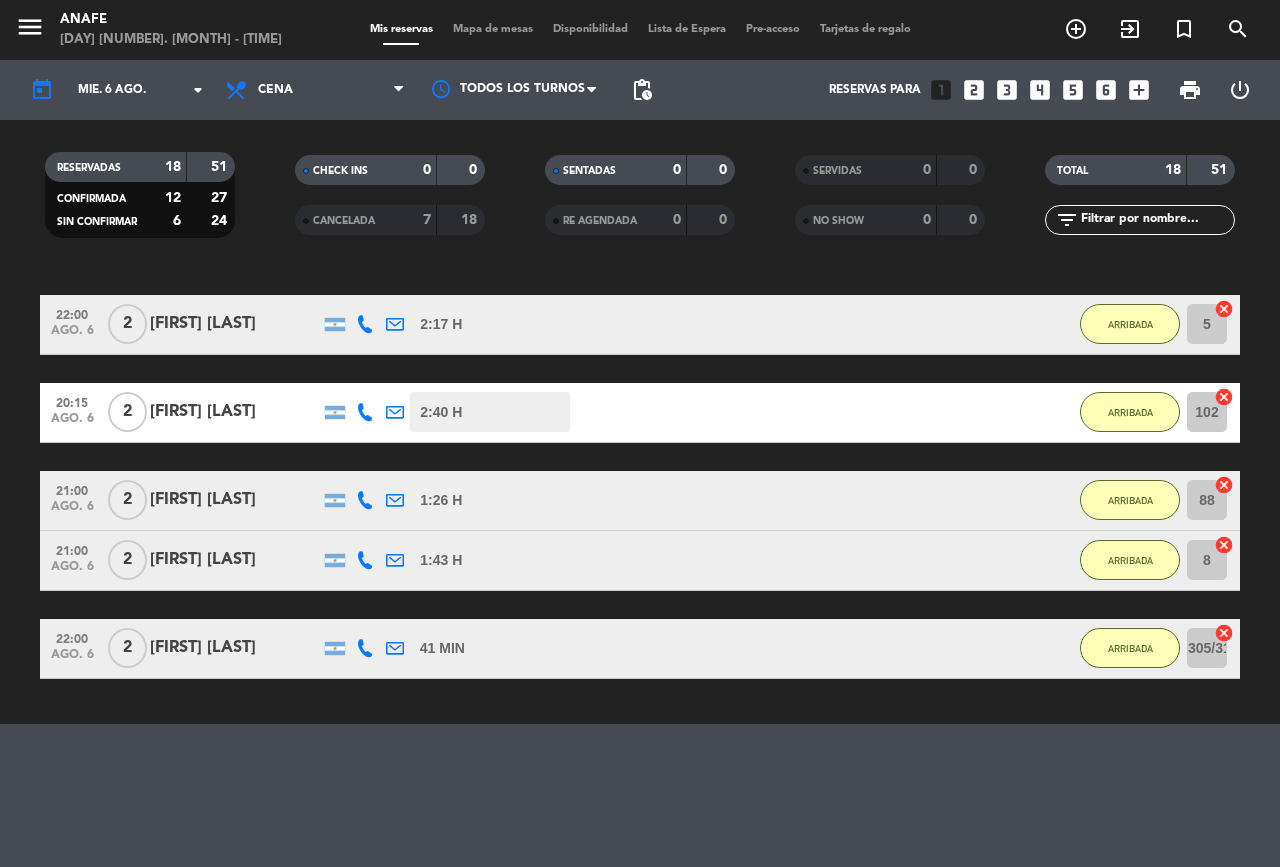 click 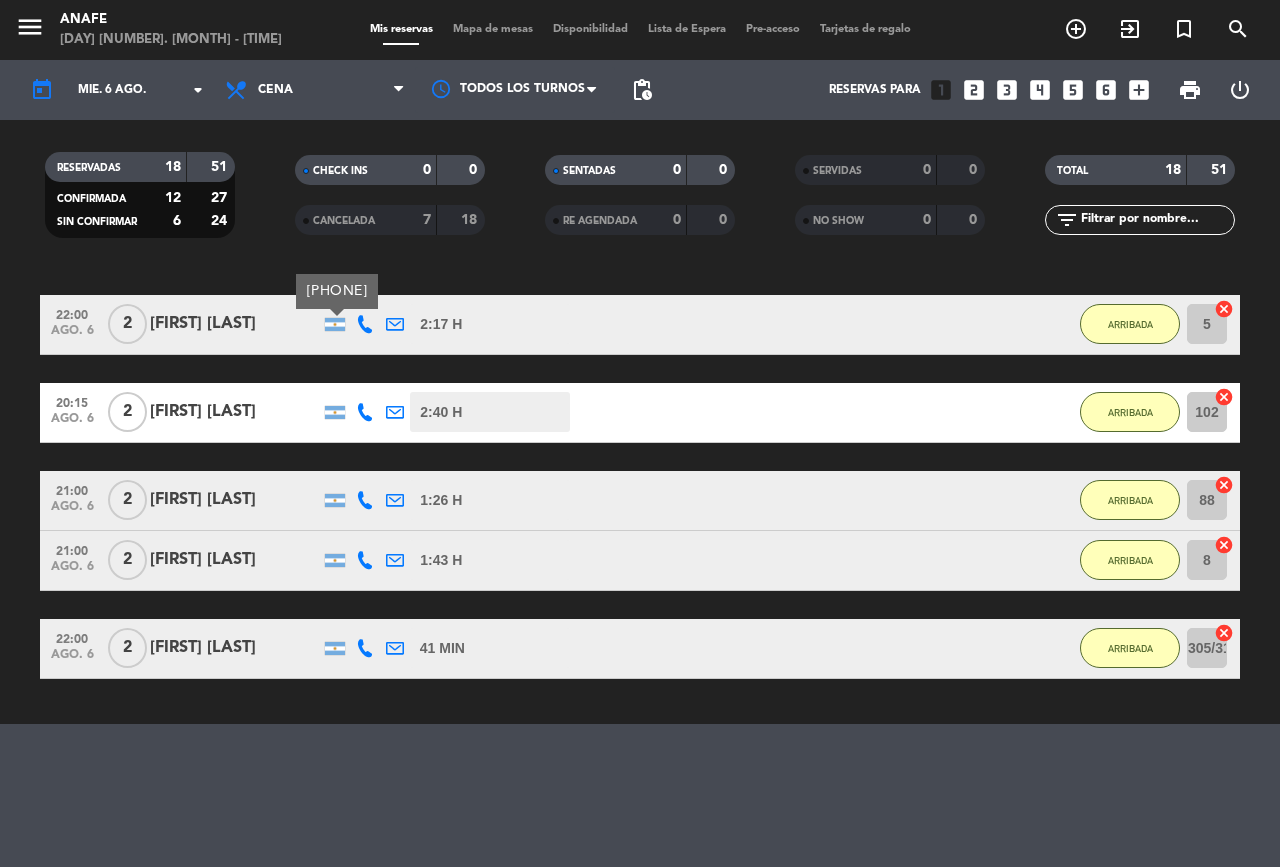 click on "+5491121876442" at bounding box center (337, 291) 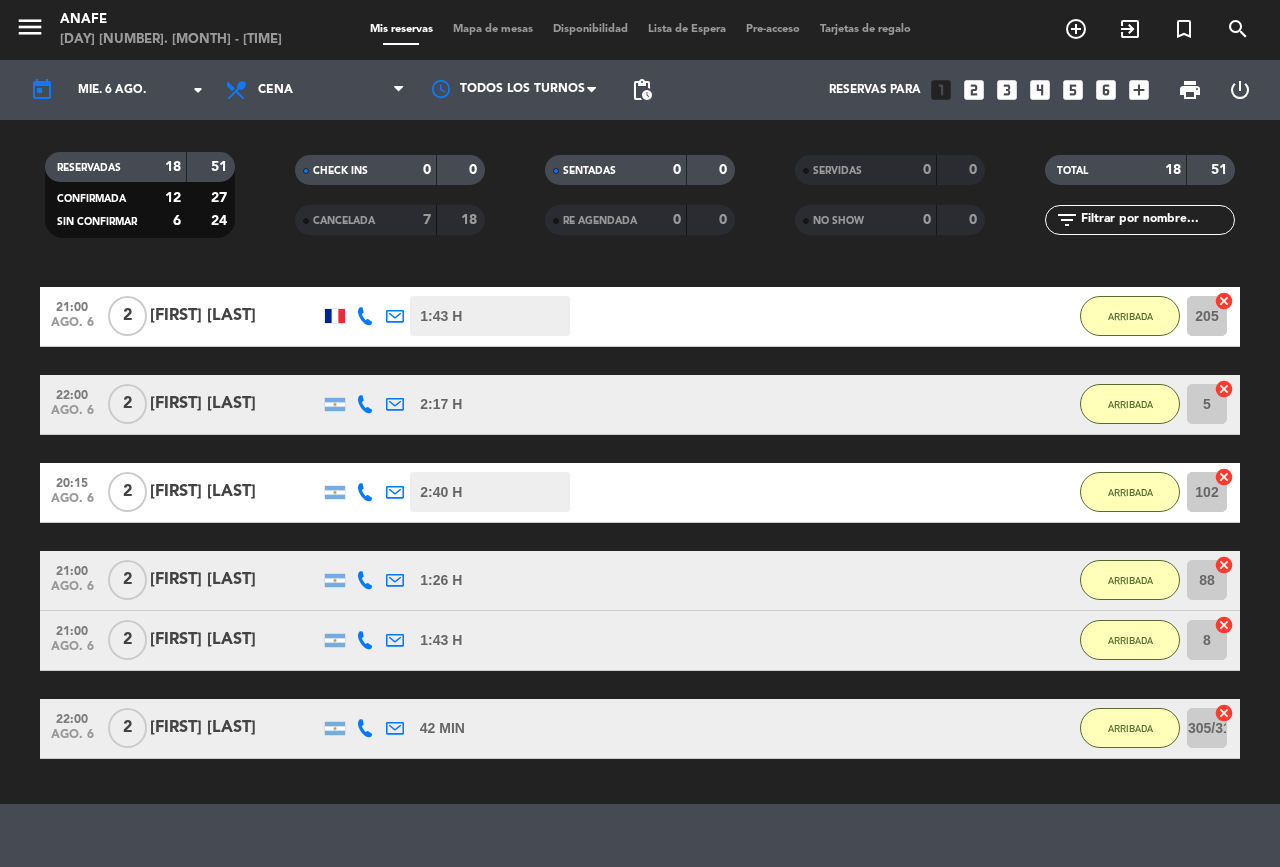 scroll, scrollTop: 1083, scrollLeft: 0, axis: vertical 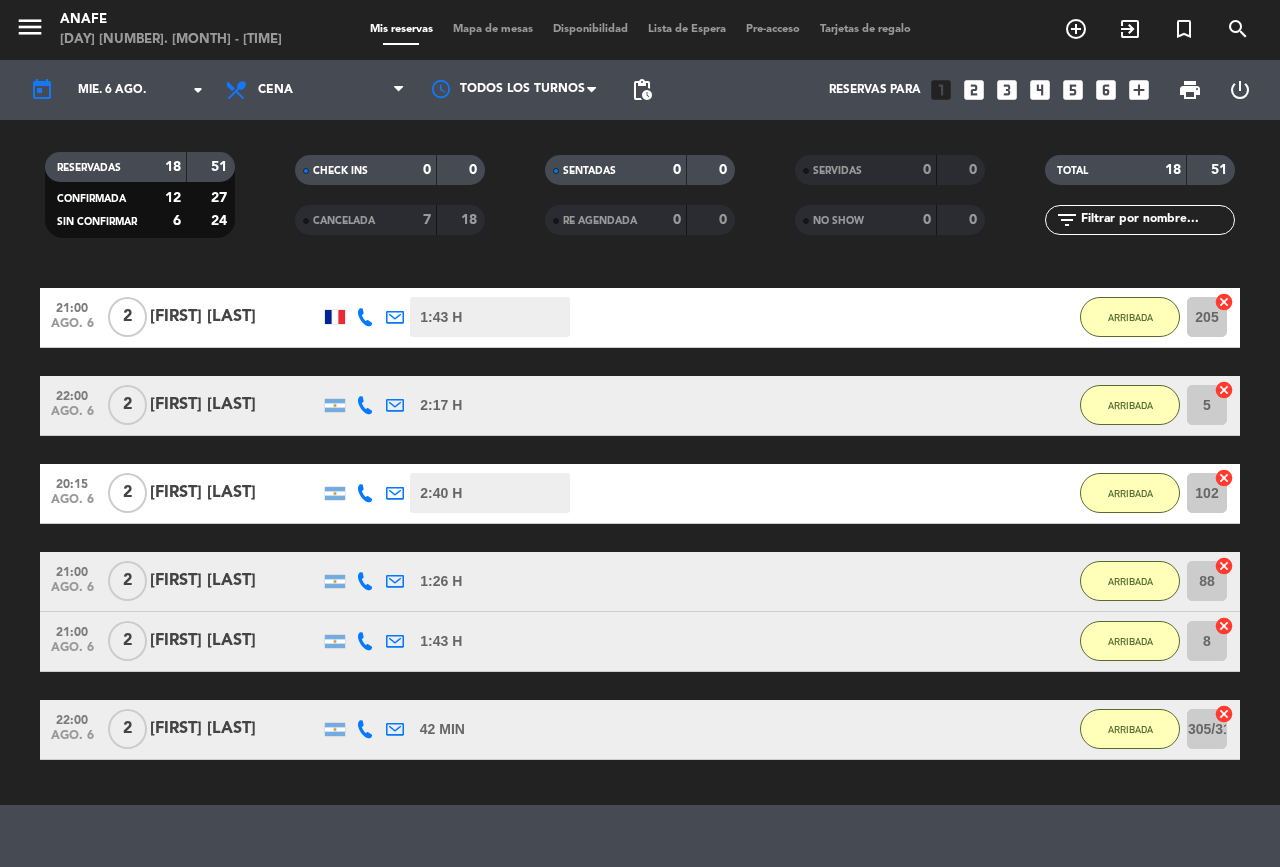 click 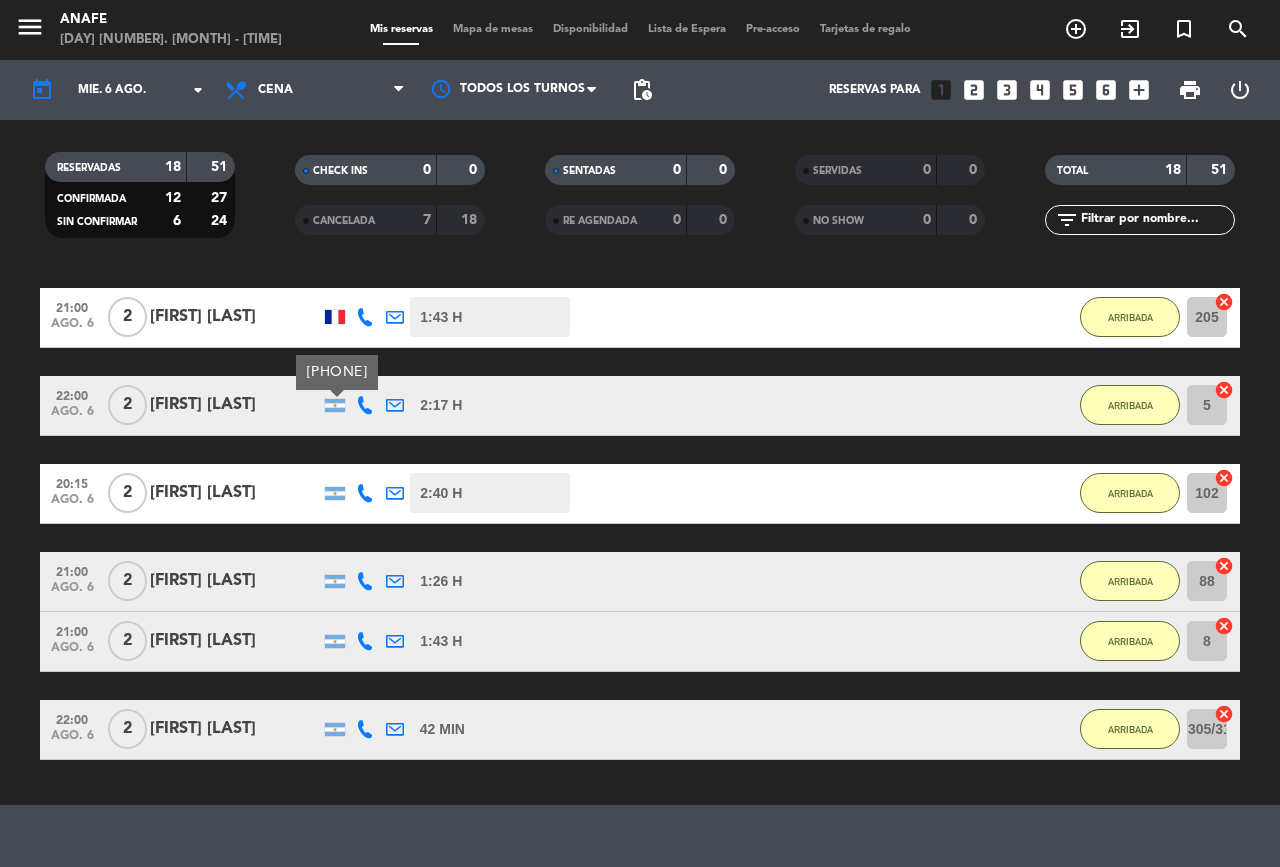 click 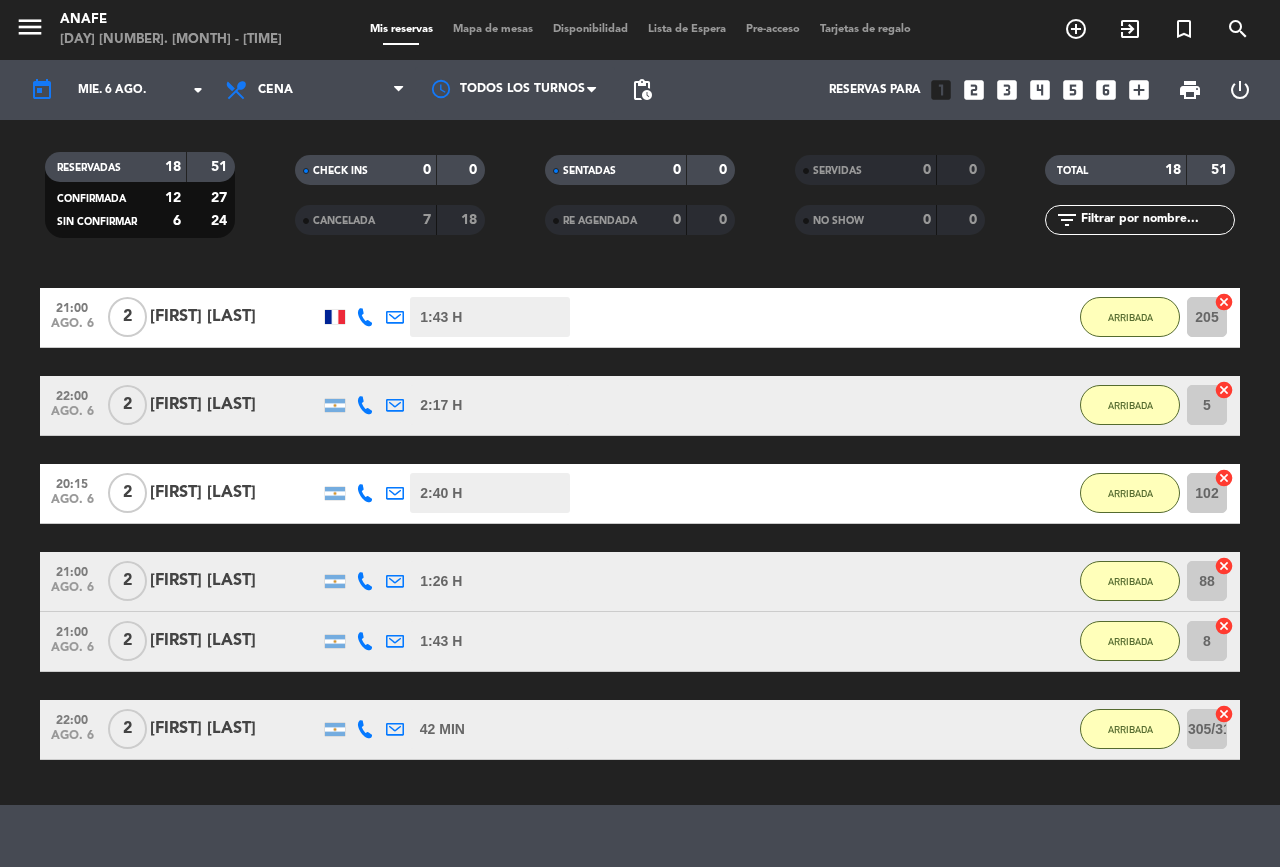 click 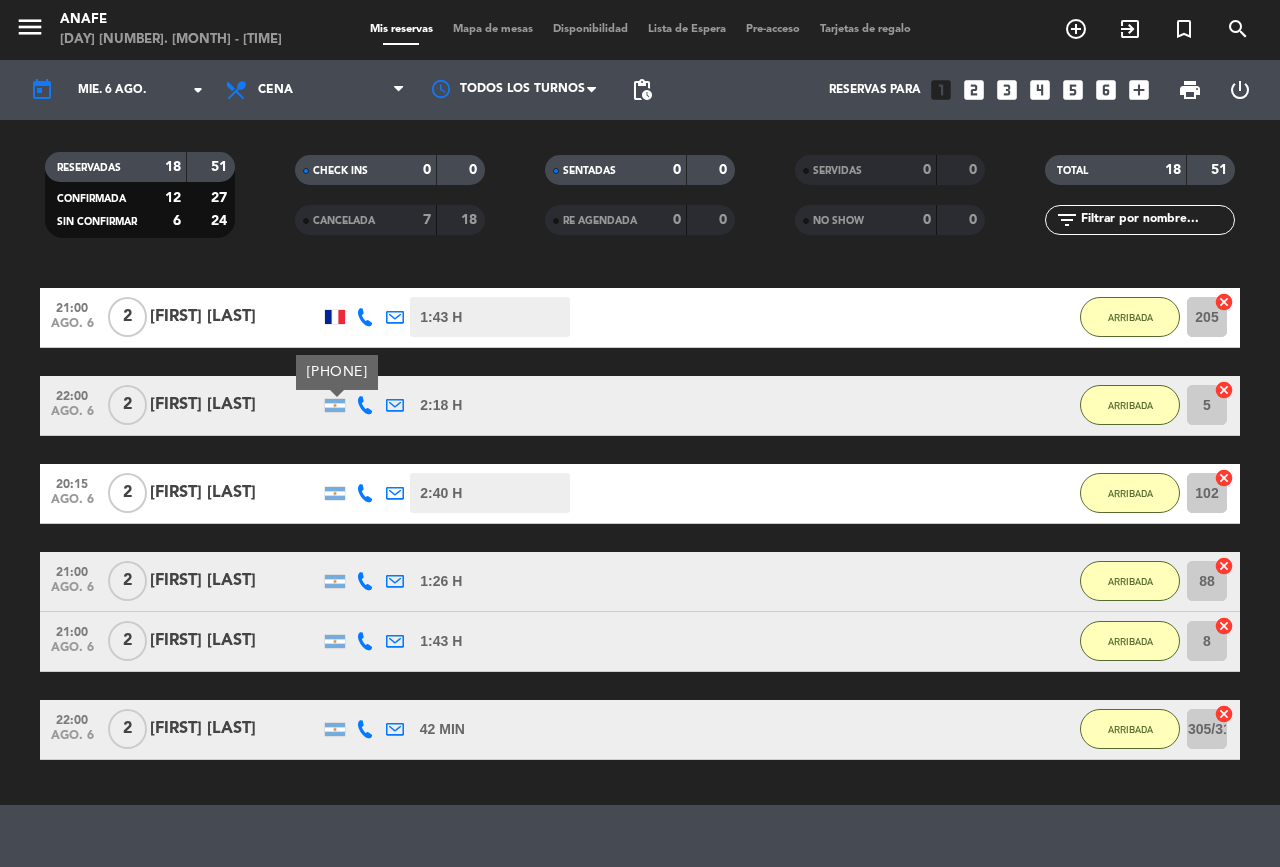 copy on "5491121876442" 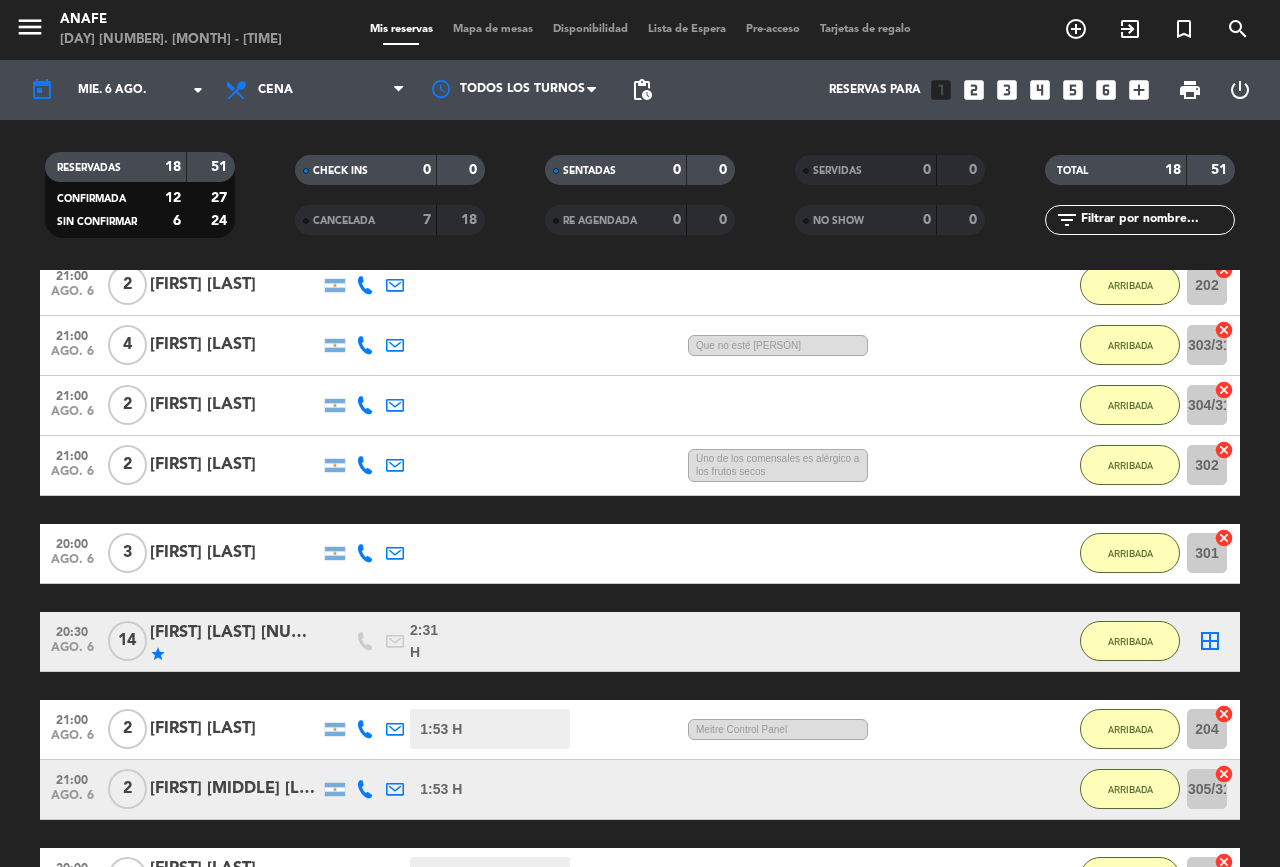scroll, scrollTop: 408, scrollLeft: 0, axis: vertical 